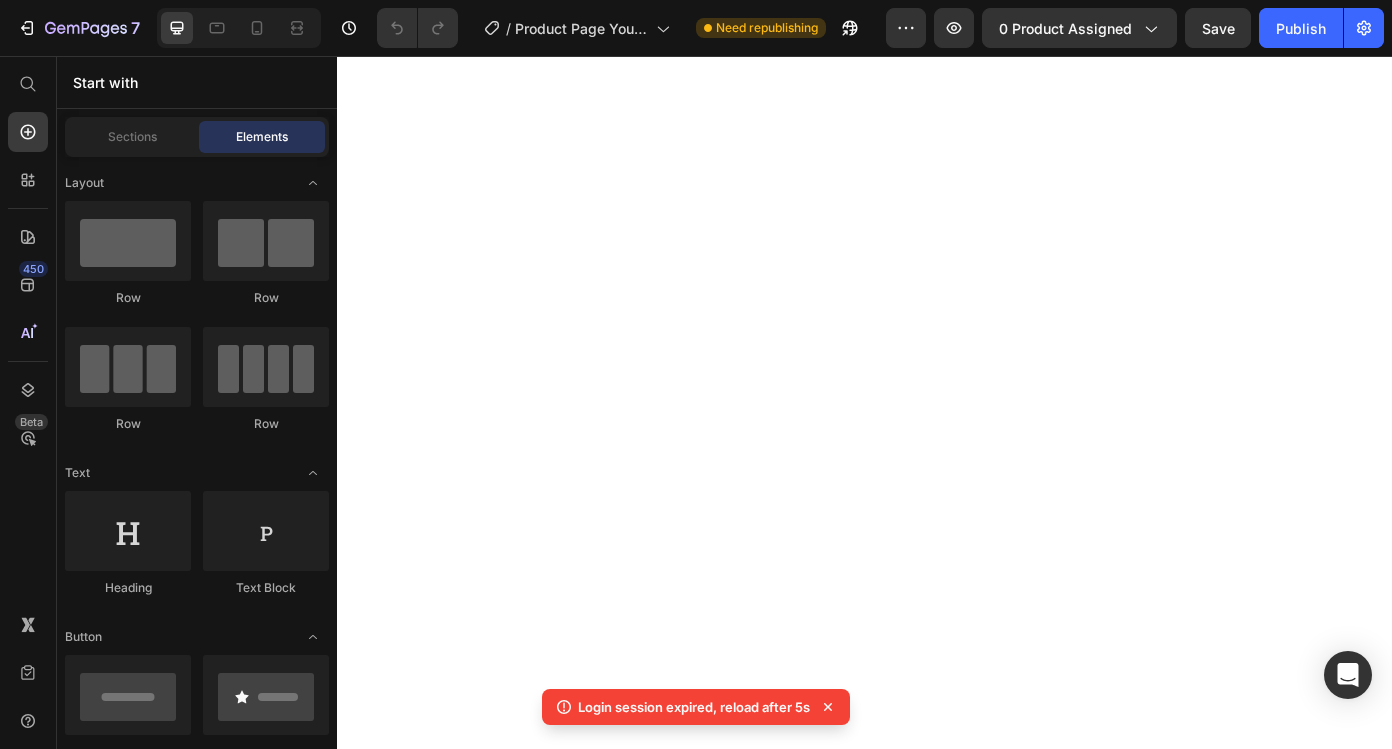 scroll, scrollTop: 0, scrollLeft: 0, axis: both 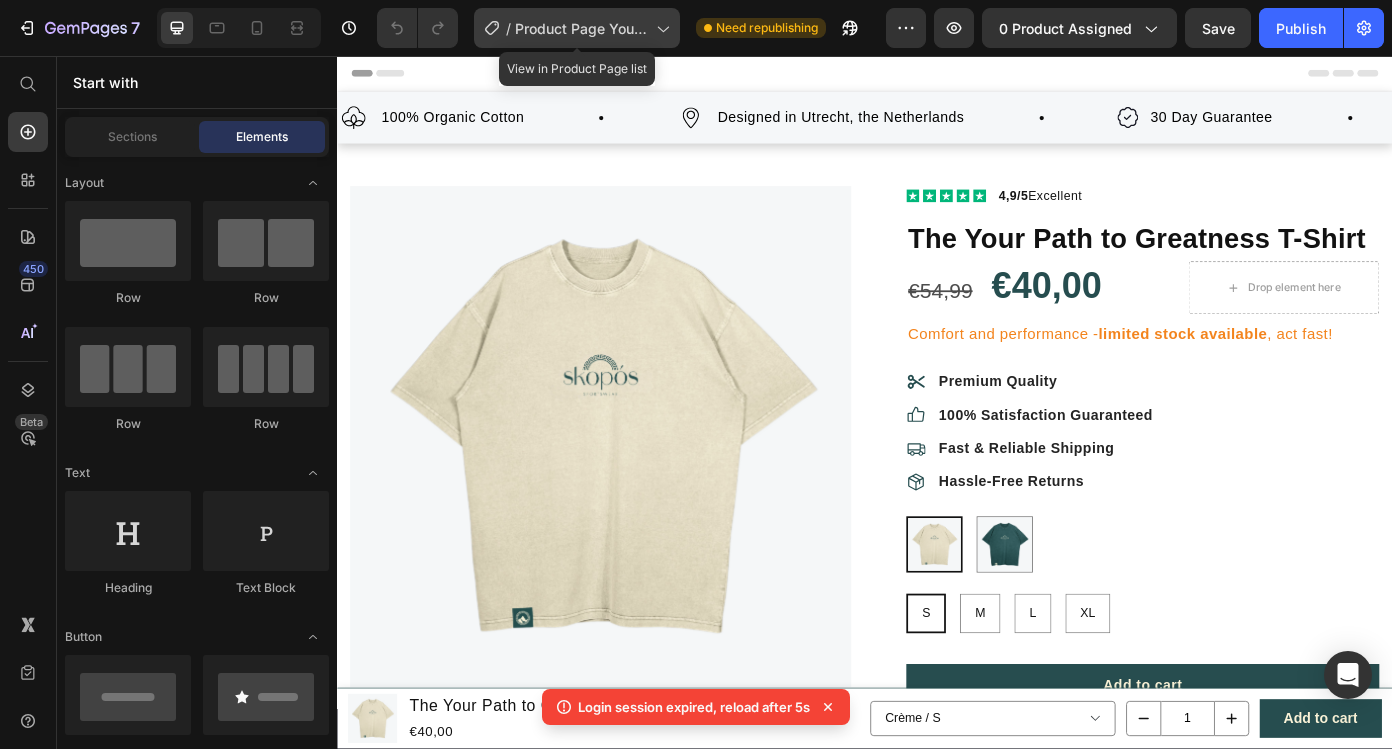 click on "Product Page Your Path to Greatness T-Shirt" at bounding box center (581, 28) 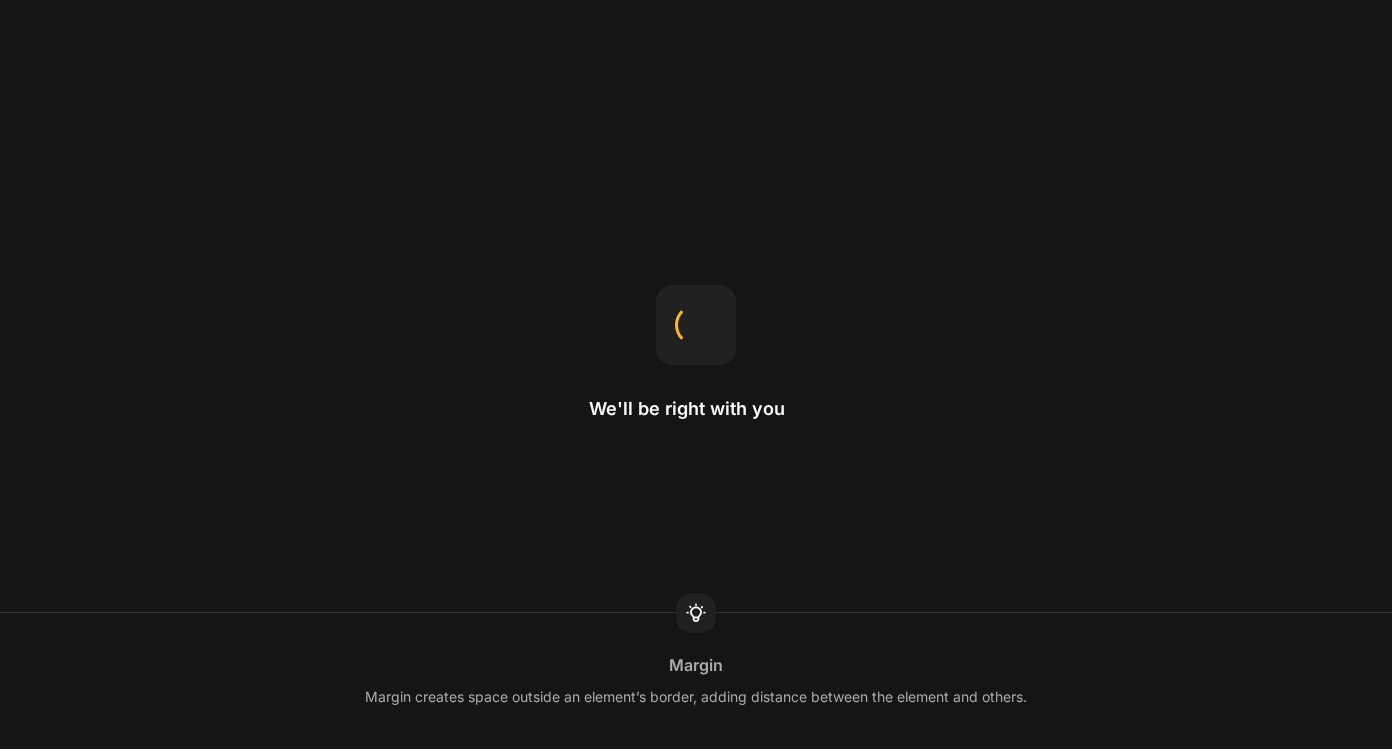 scroll, scrollTop: 0, scrollLeft: 0, axis: both 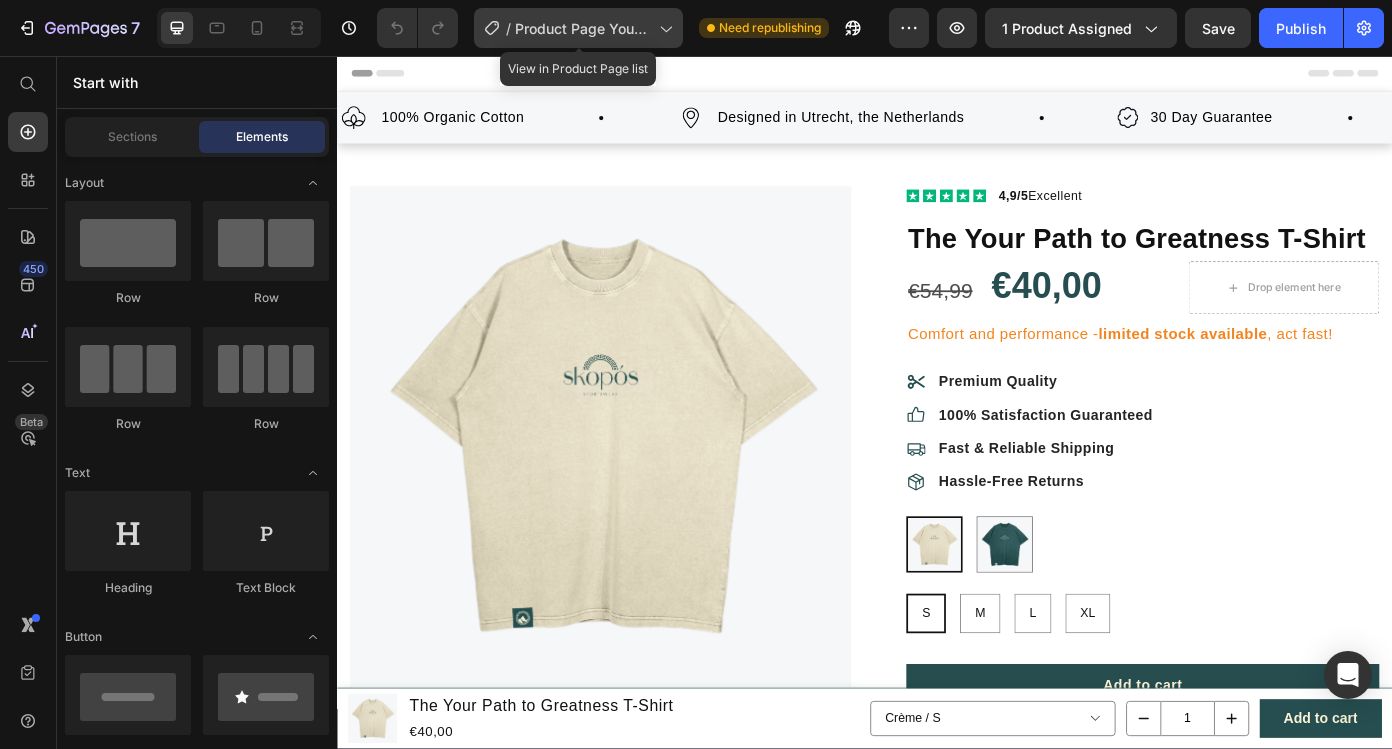 click on "Product Page Your Path to Greatness T-Shirt" at bounding box center [583, 28] 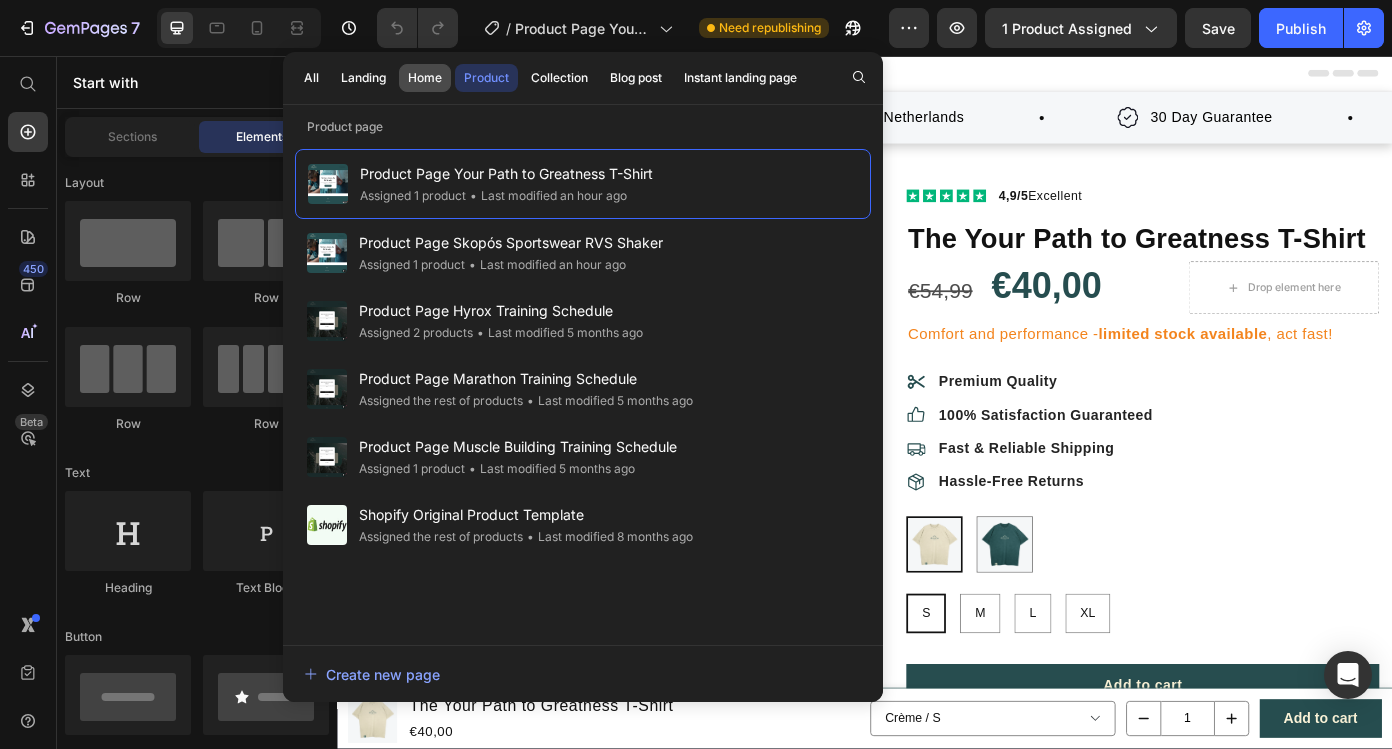 click on "Home" 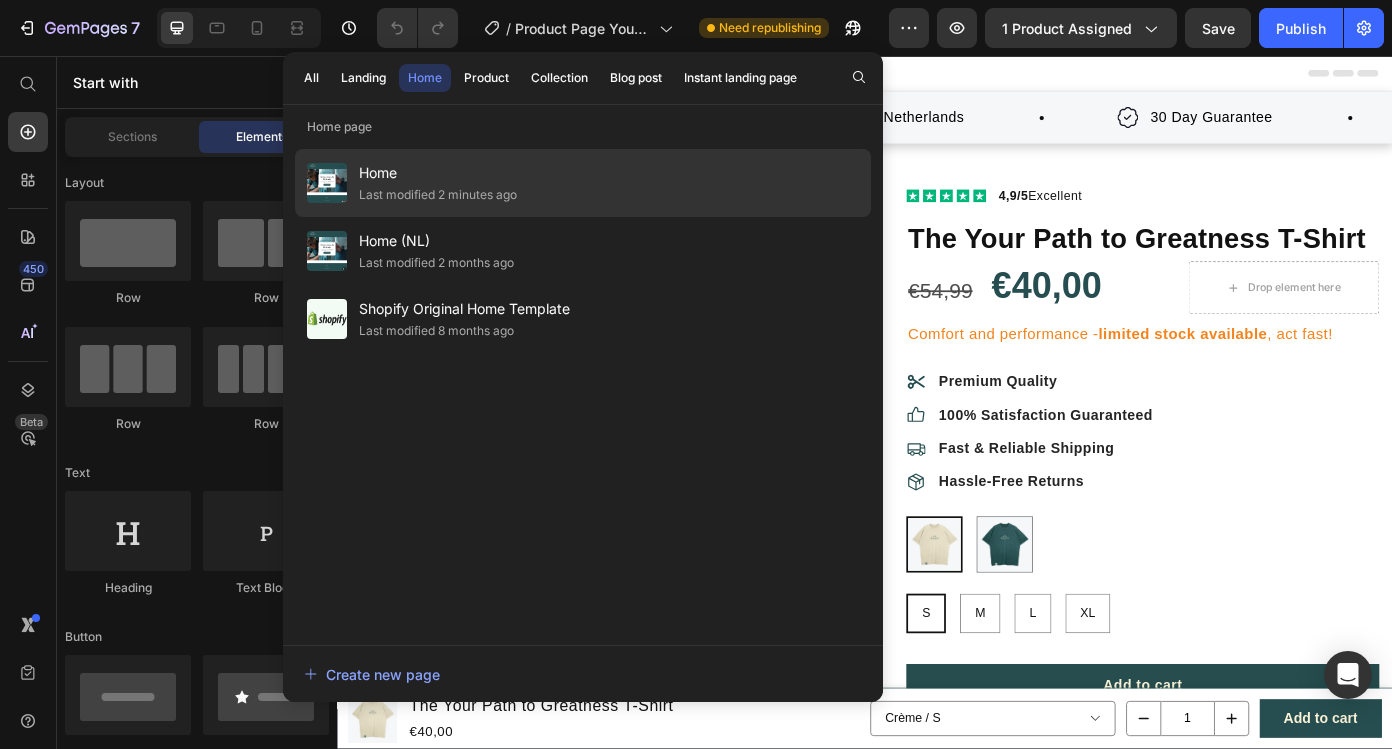 click on "Last modified 2 minutes ago" 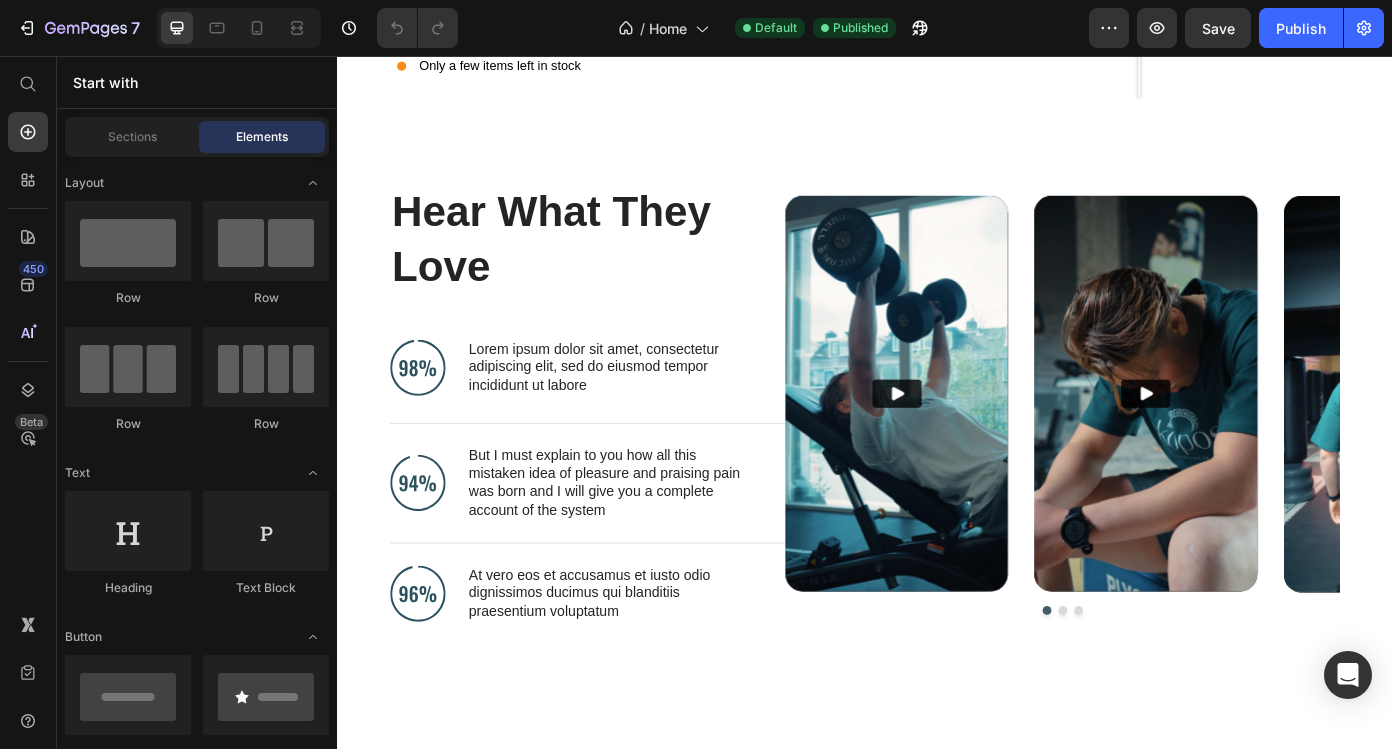 scroll, scrollTop: 2088, scrollLeft: 0, axis: vertical 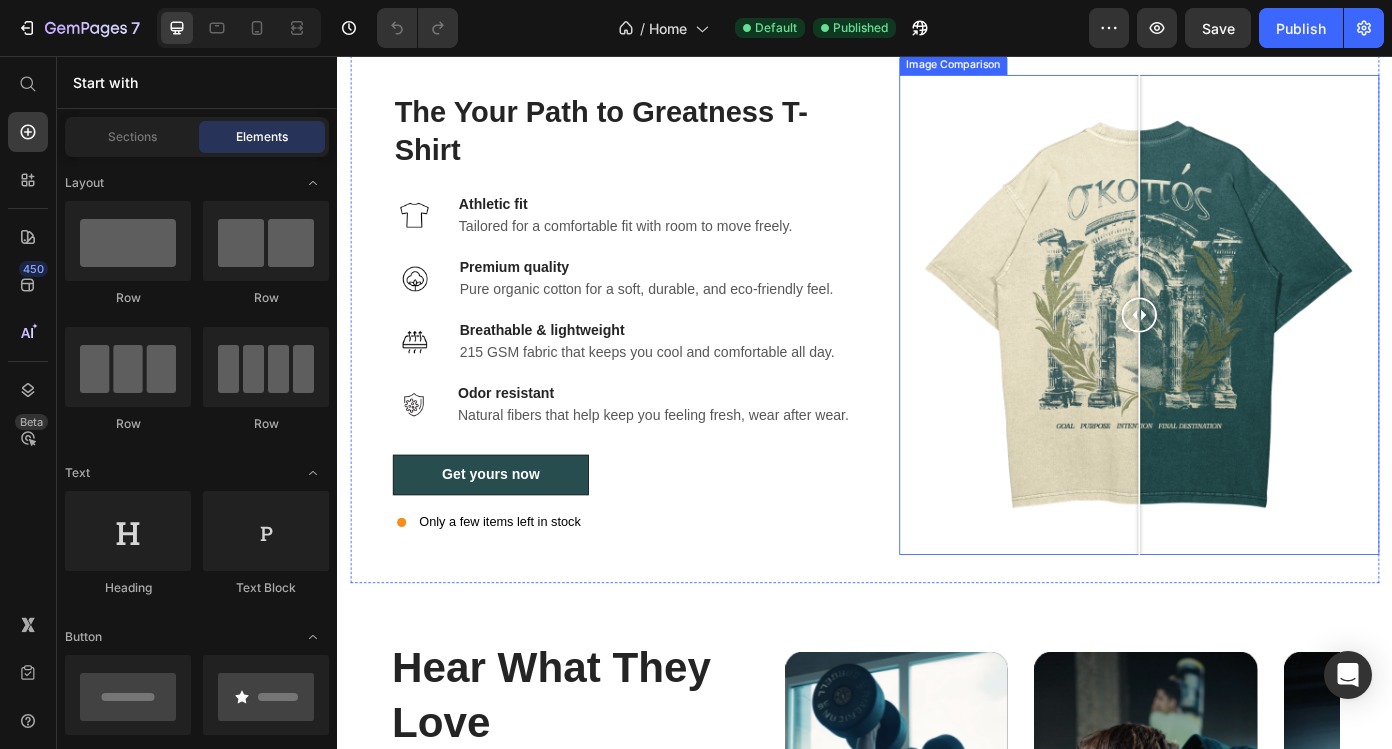 click at bounding box center [1249, 351] 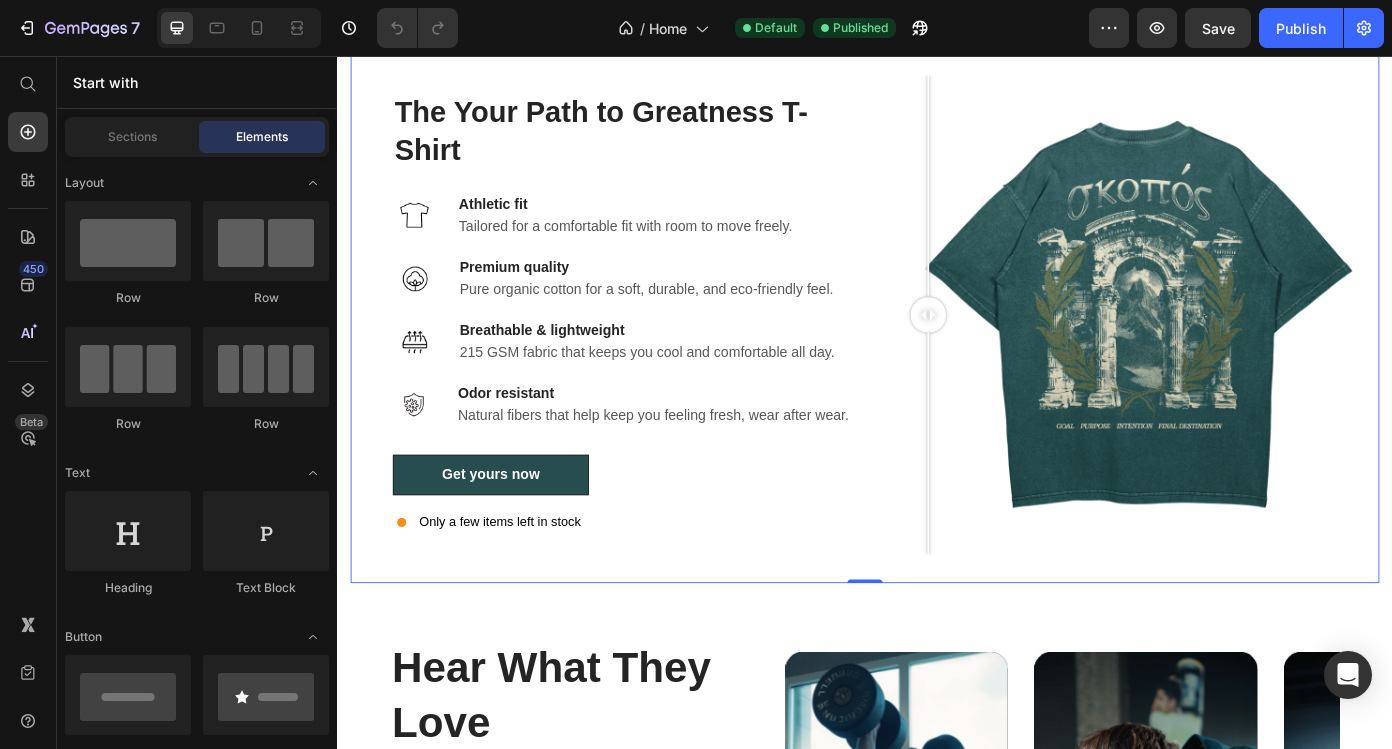 click on "The Your Path to Greatness T-Shirt Heading Image Athletic fit  Text block Tailored for a comfortable fit with room to move freely. Text block Row Image Premium quality Text block Pure organic cotton for a soft, durable, and eco-friendly feel. Text block Row Image Breathable & lightweight Text block 215 GSM fabric that keeps you cool and comfortable all day. Text block Row Row Image Odor resistant Text block Natural fibers that help keep you feeling fresh, wear after wear. Text block Row Get yours now Button
Only a few items left in stock
Custom Code Image Comparison Row" at bounding box center (937, 351) 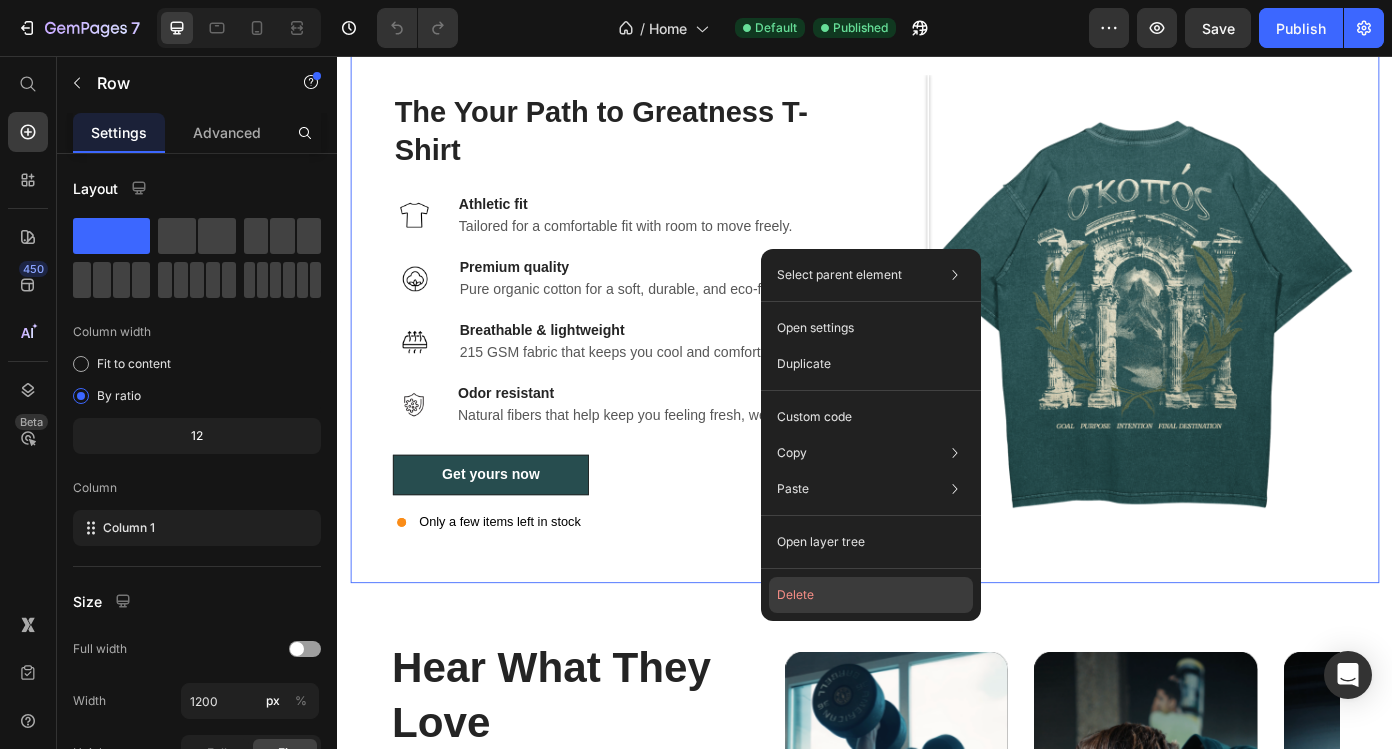 click on "Delete" 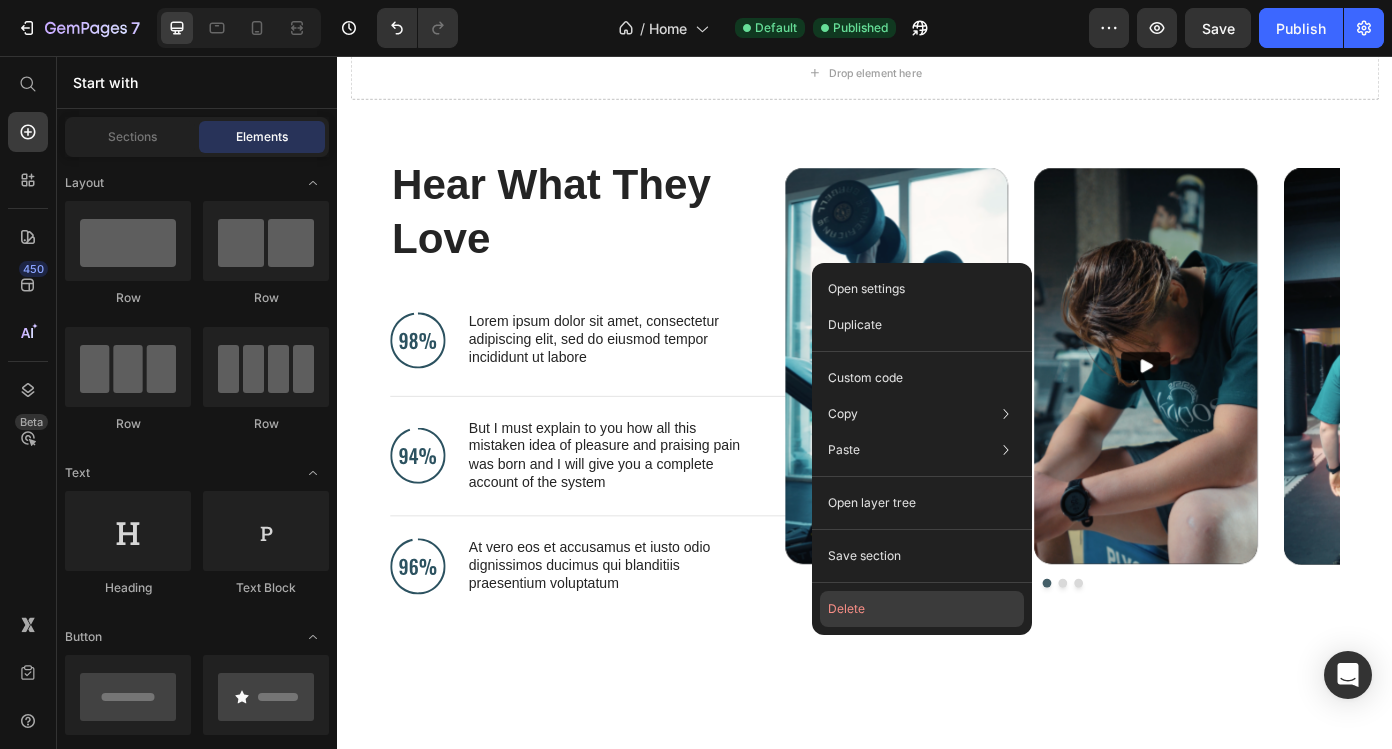 drag, startPoint x: 855, startPoint y: 609, endPoint x: 589, endPoint y: 629, distance: 266.75082 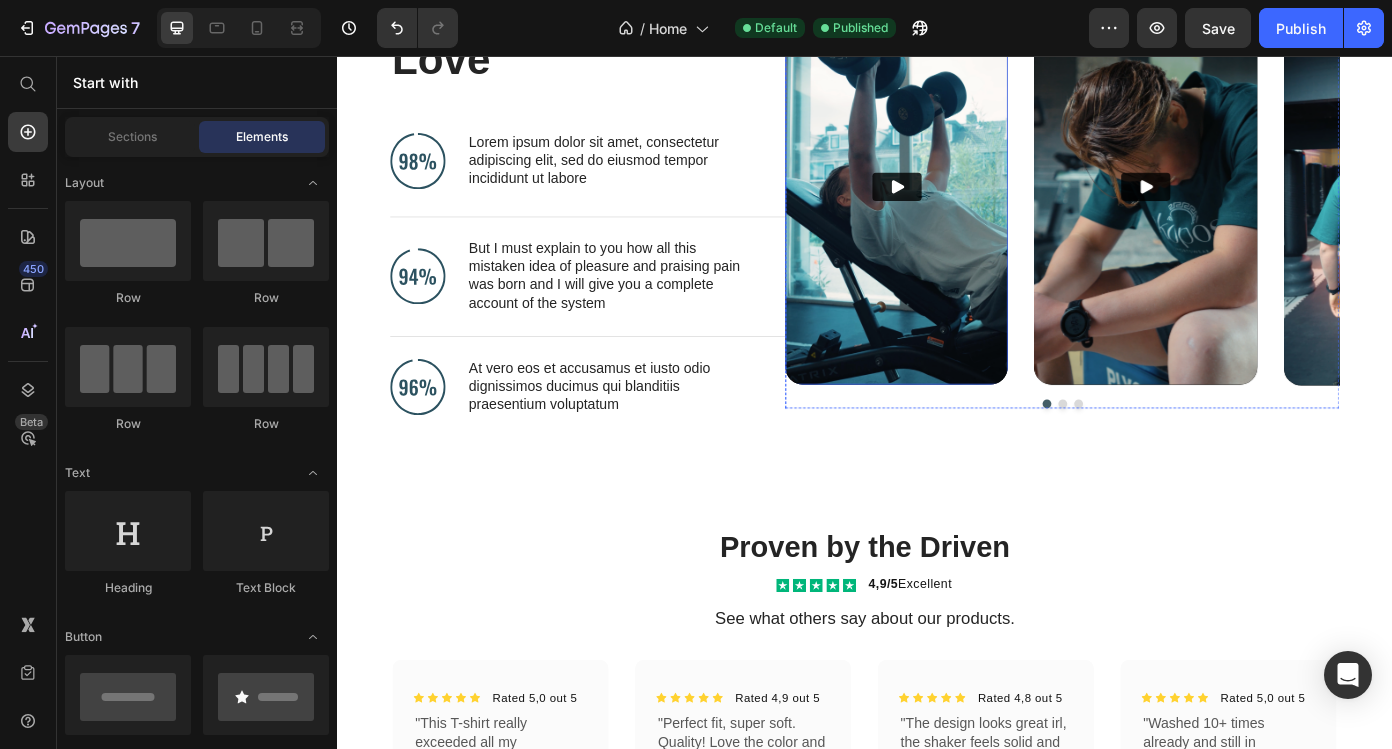 scroll, scrollTop: 1379, scrollLeft: 0, axis: vertical 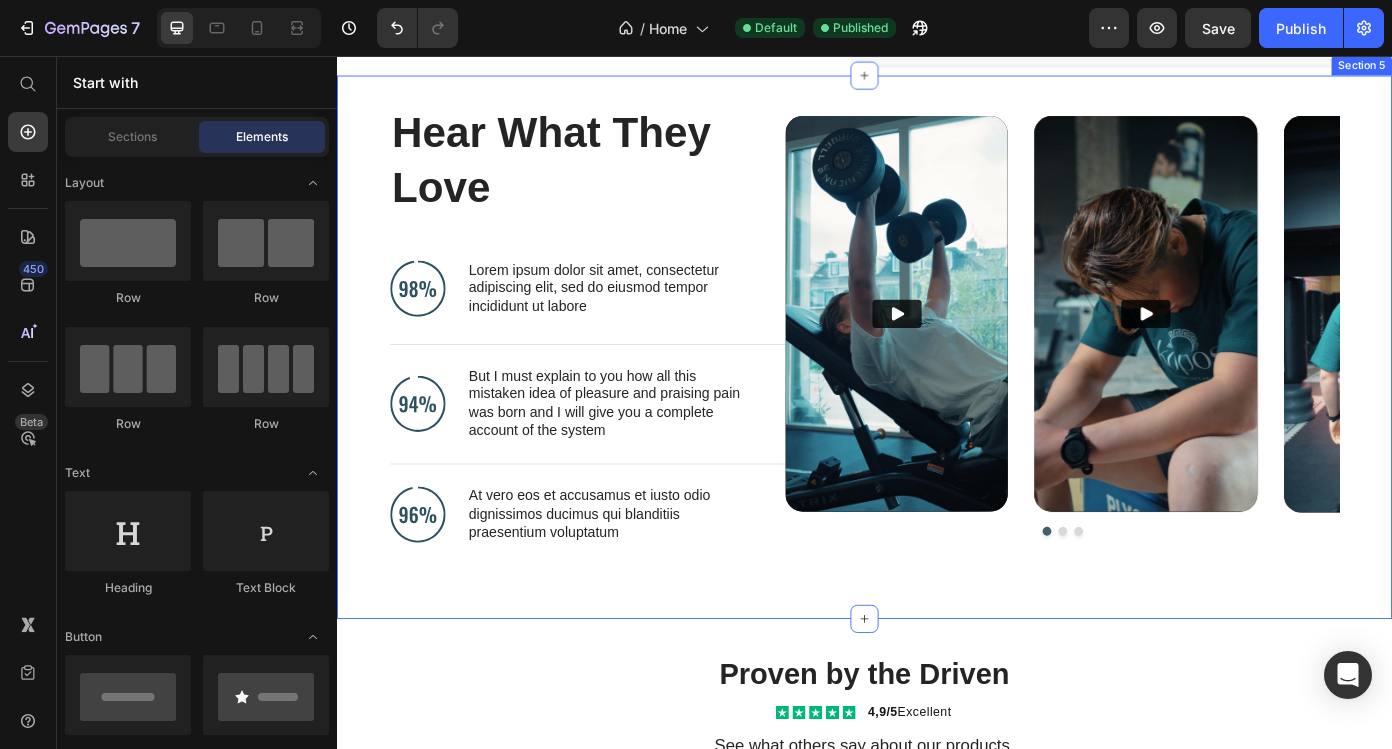 click on "Hear What They Love Heading Image Lorem ipsum dolor sit amet, consectetur adipiscing elit, sed do eiusmod tempor incididunt ut labore Text Block Advanced List Image But I must explain to you how all this mistaken idea of pleasure and praising pain was born and I will give you a complete account of the system Text Block Advanced List Image At vero eos et accusamus et iusto odio dignissimos ducimus qui blanditiis praesentium voluptatum Text Block Advanced List Row Video Video Video Carousel Row Section 5" at bounding box center (937, 388) 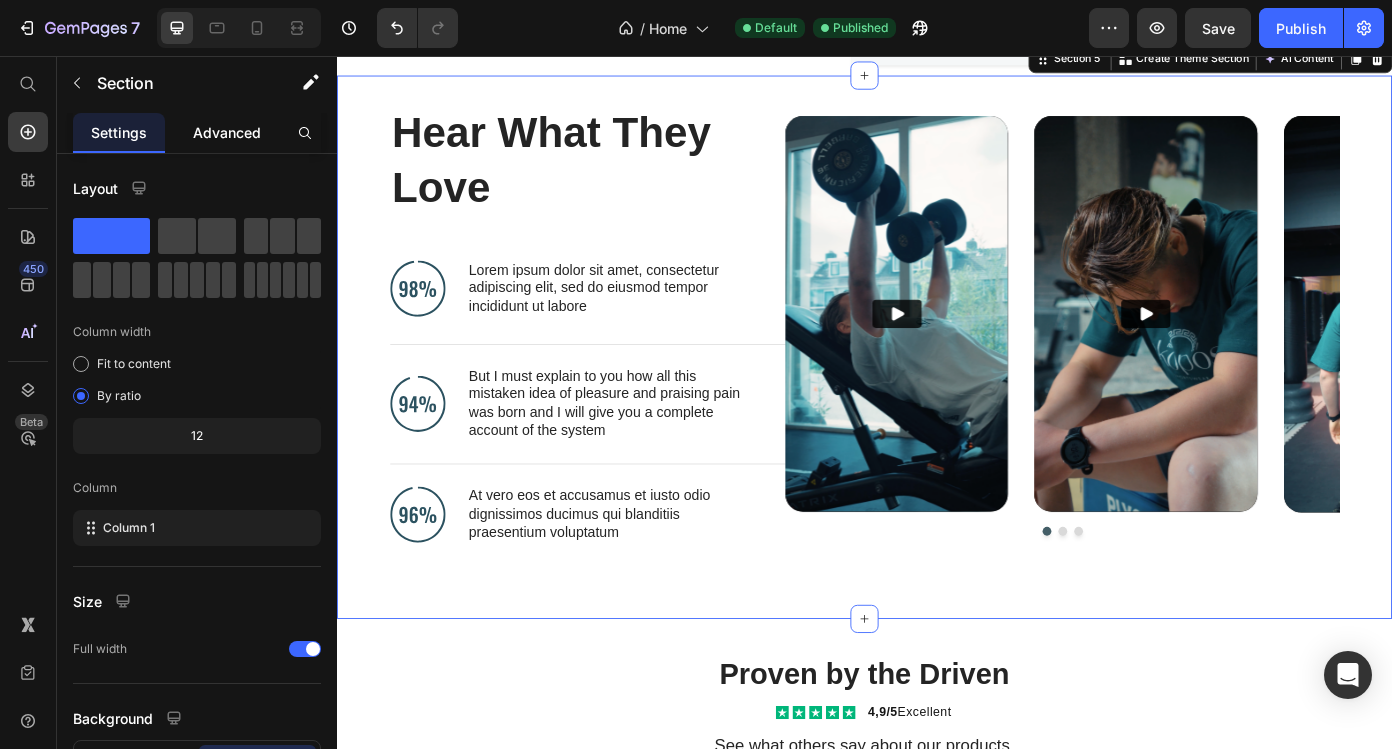 click on "Advanced" at bounding box center [227, 132] 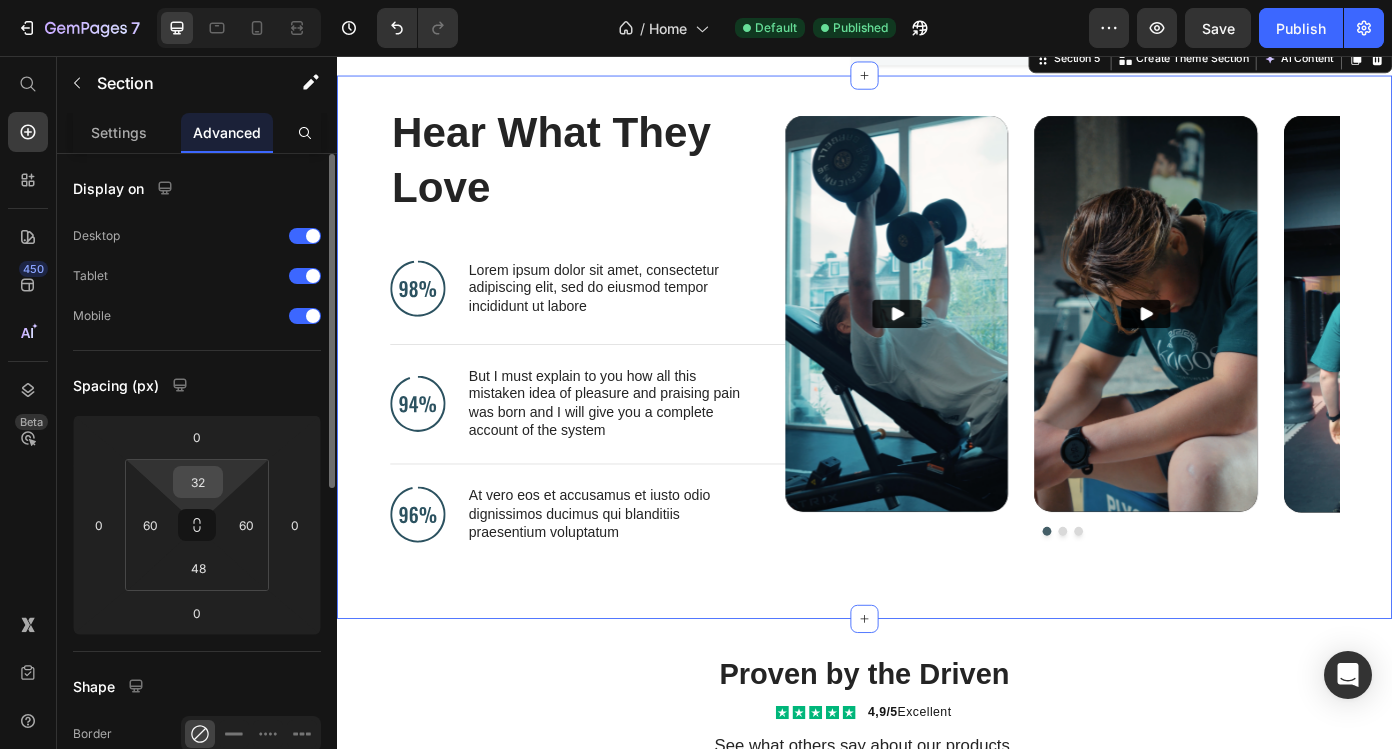 click on "32" at bounding box center (198, 482) 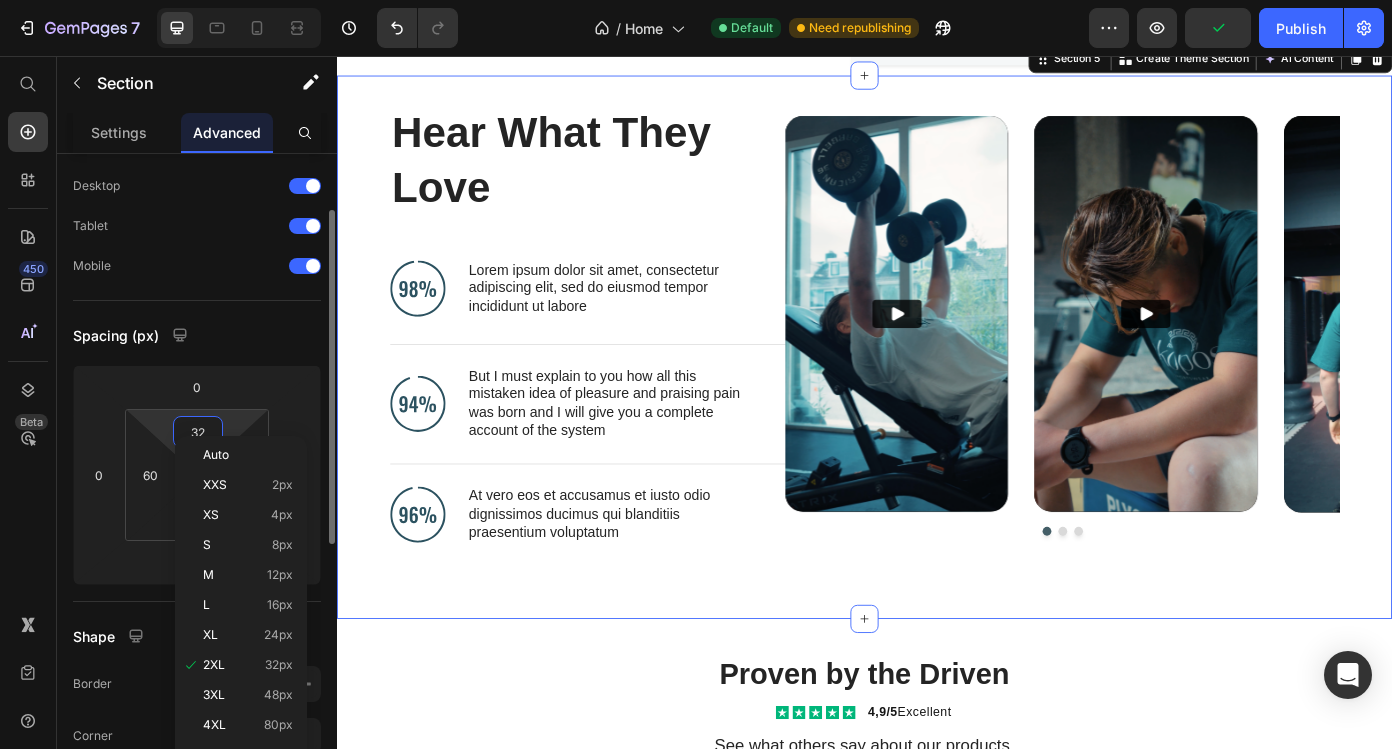 scroll, scrollTop: 93, scrollLeft: 0, axis: vertical 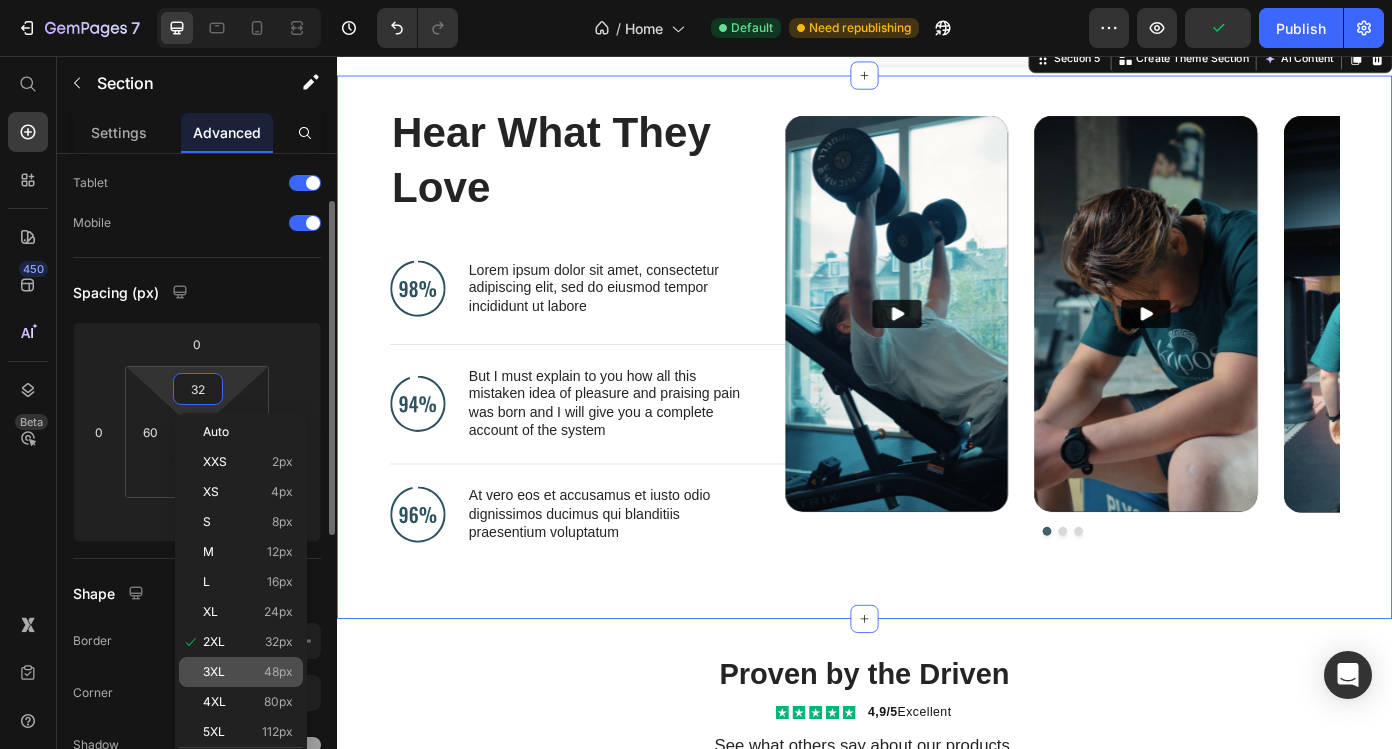 click on "3XL 48px" at bounding box center [248, 672] 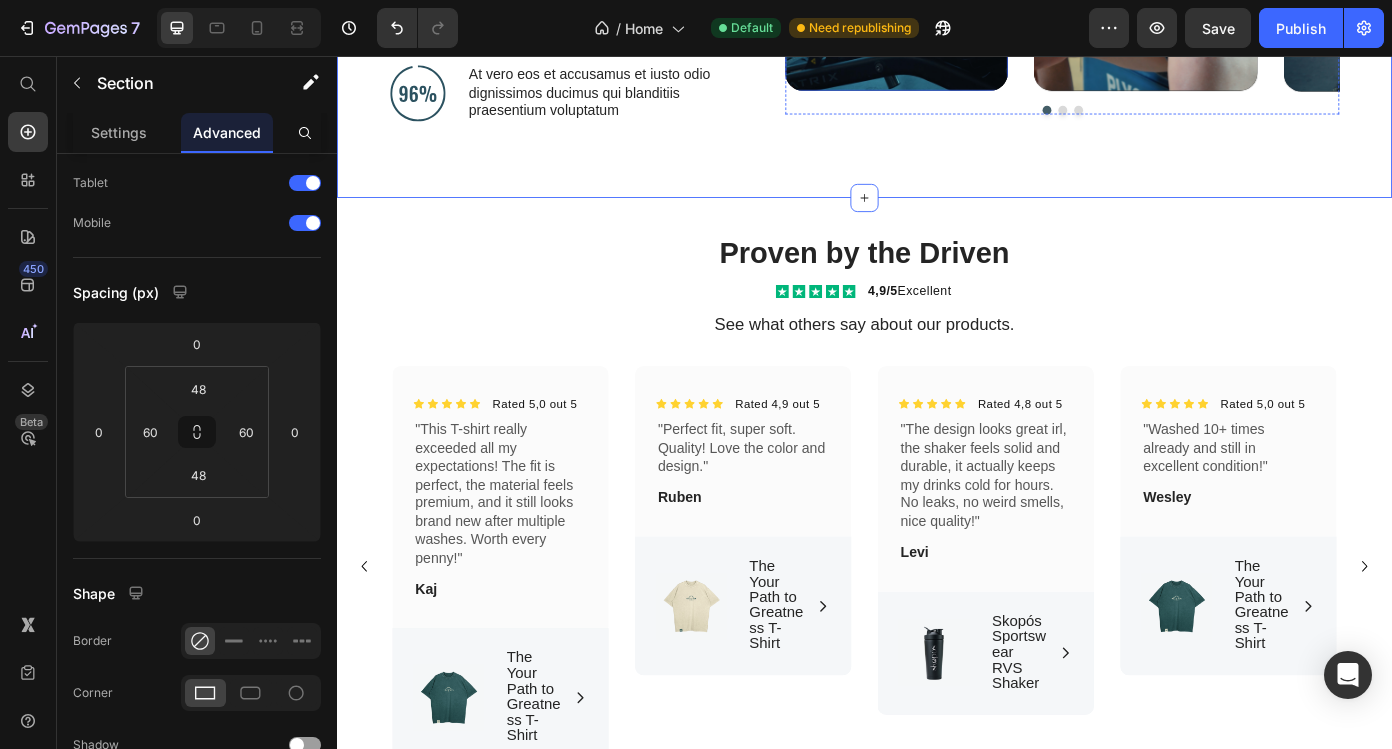 scroll, scrollTop: 1872, scrollLeft: 0, axis: vertical 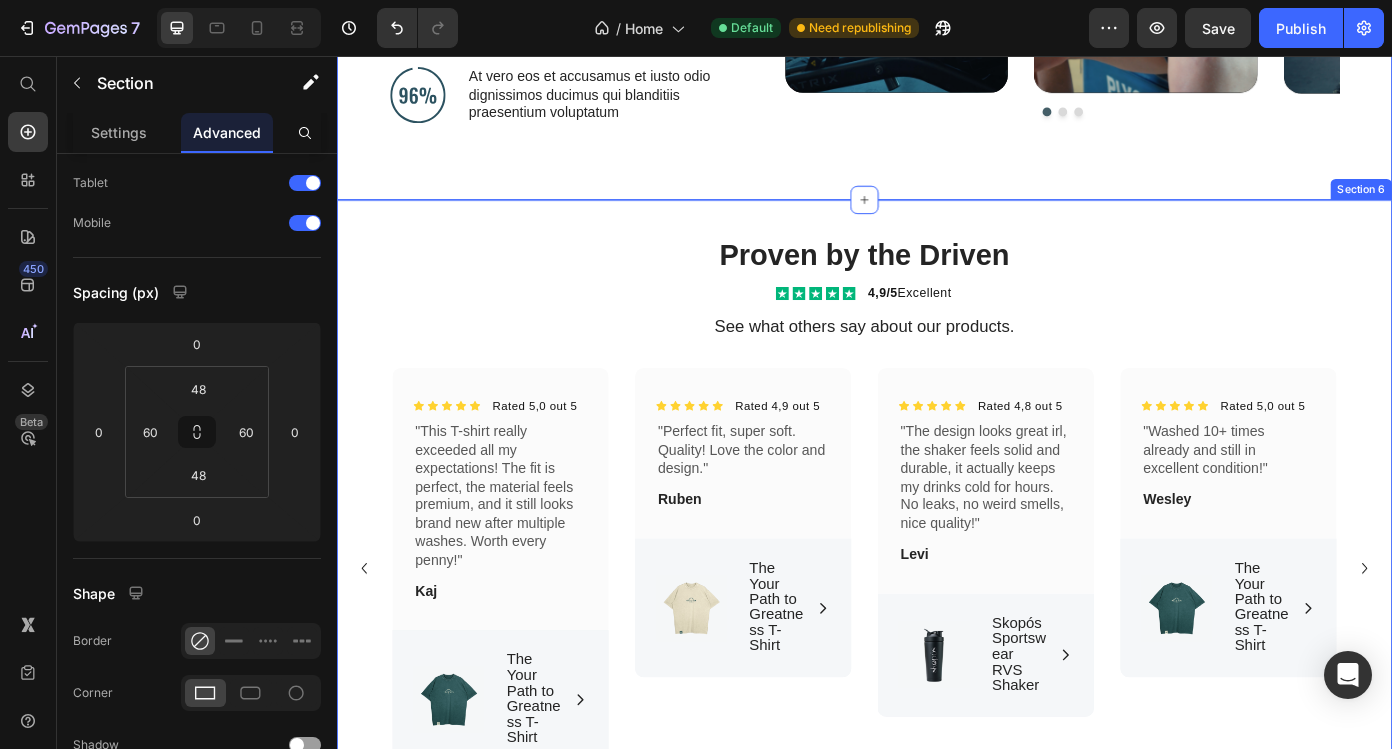 click on "Proven by the Driven Heading
.id570240512146015269 .cls-1 {
fill: #fff;
}
.id570240512146015269 .cls-2 {
fill: #00b67a;
}
Icon
.id570240512146015269 .cls-1 {
fill: #fff;
}
.id570240512146015269 .cls-2 {
fill: #00b67a;
}
Icon
.id570240512146015269 .cls-1 {
fill: #fff;
}
.id570240512146015269 .cls-2 {
fill: #00b67a;
}
Icon
.id570240512146015269 .cls-1 {
fill: #fff;
}
.id570240512146015269 .cls-2 {
fill: #00b67a;
}
Icon
.id570240512146015269 .cls-1 {
fill: #fff;
}
.id570240512146015269 .cls-2 {
fill: #00b67a;
}
Icon Icon List Hoz 4,9/5  Excellent Text block Row See what others say about our products. Text Block Row" at bounding box center (937, 575) 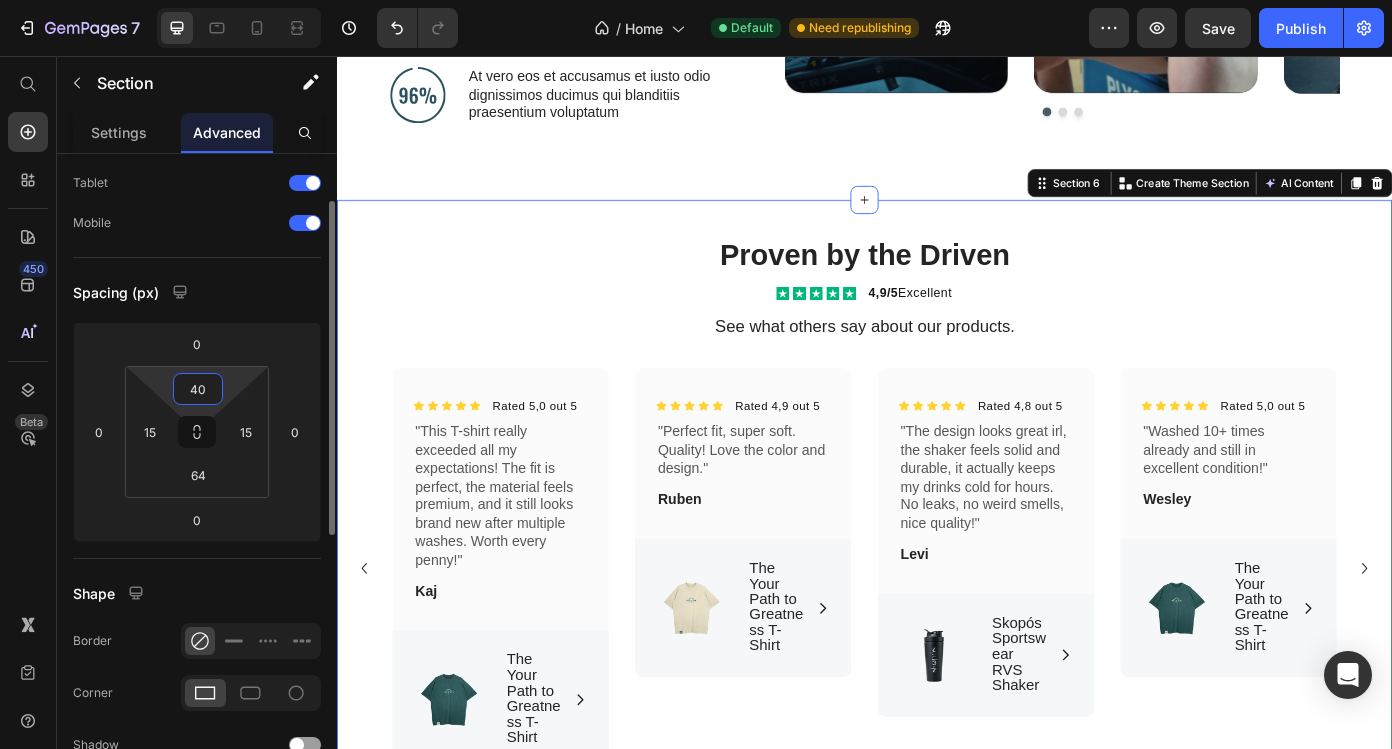click on "40" at bounding box center [198, 389] 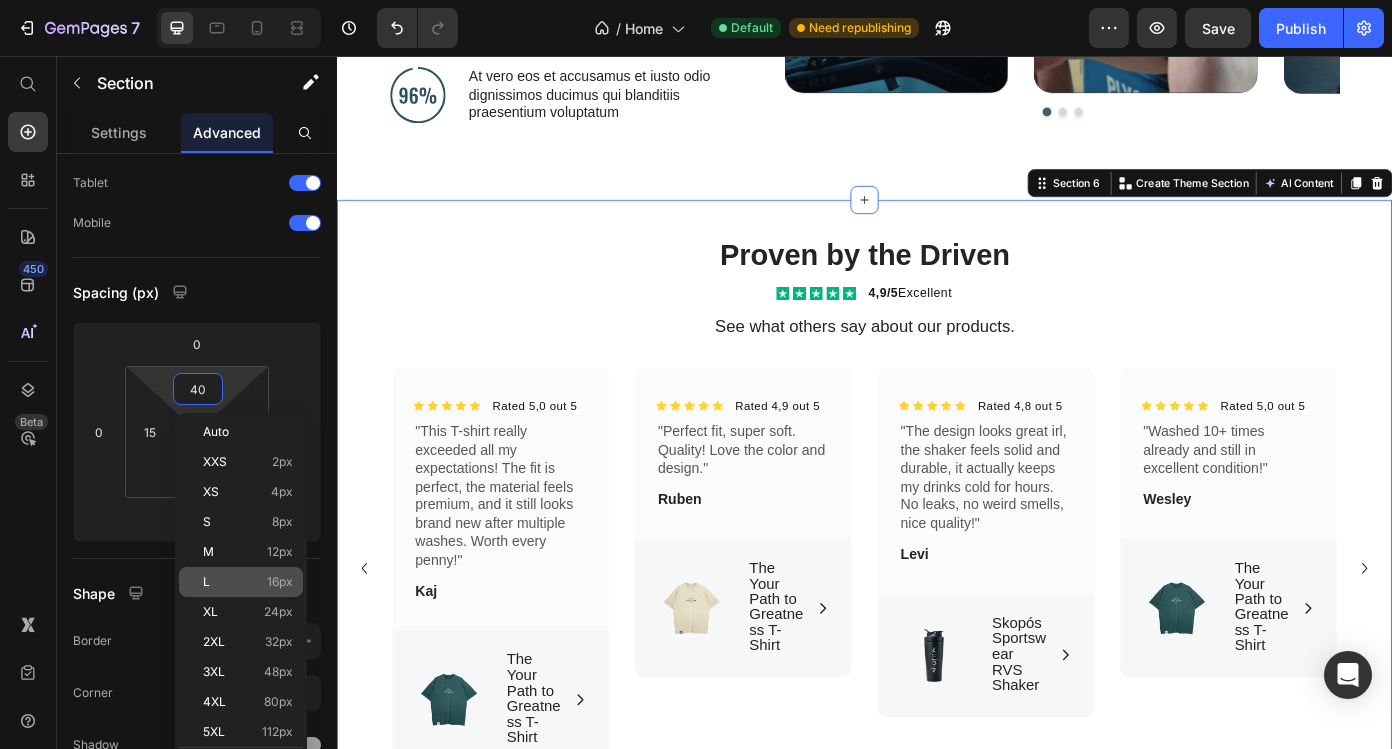 click on "L 16px" at bounding box center [248, 582] 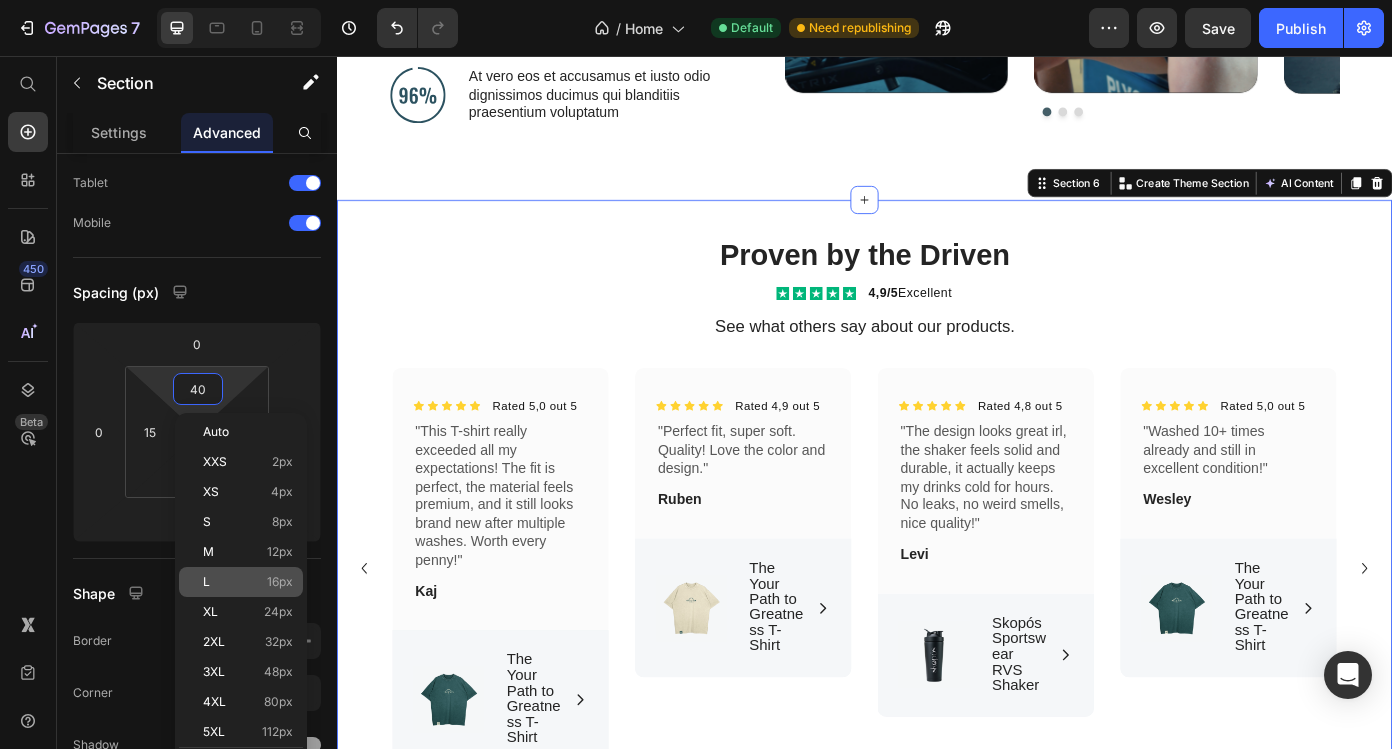 type on "16" 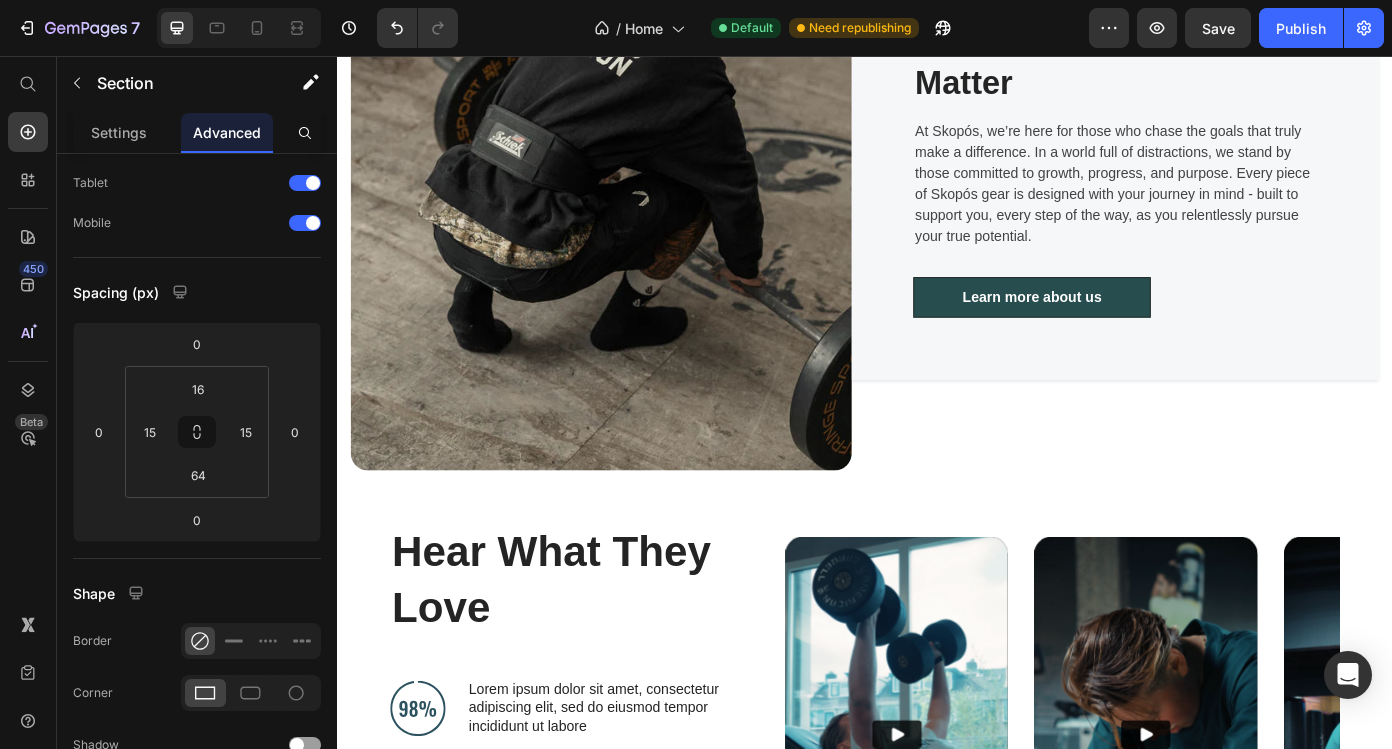 scroll, scrollTop: 1851, scrollLeft: 0, axis: vertical 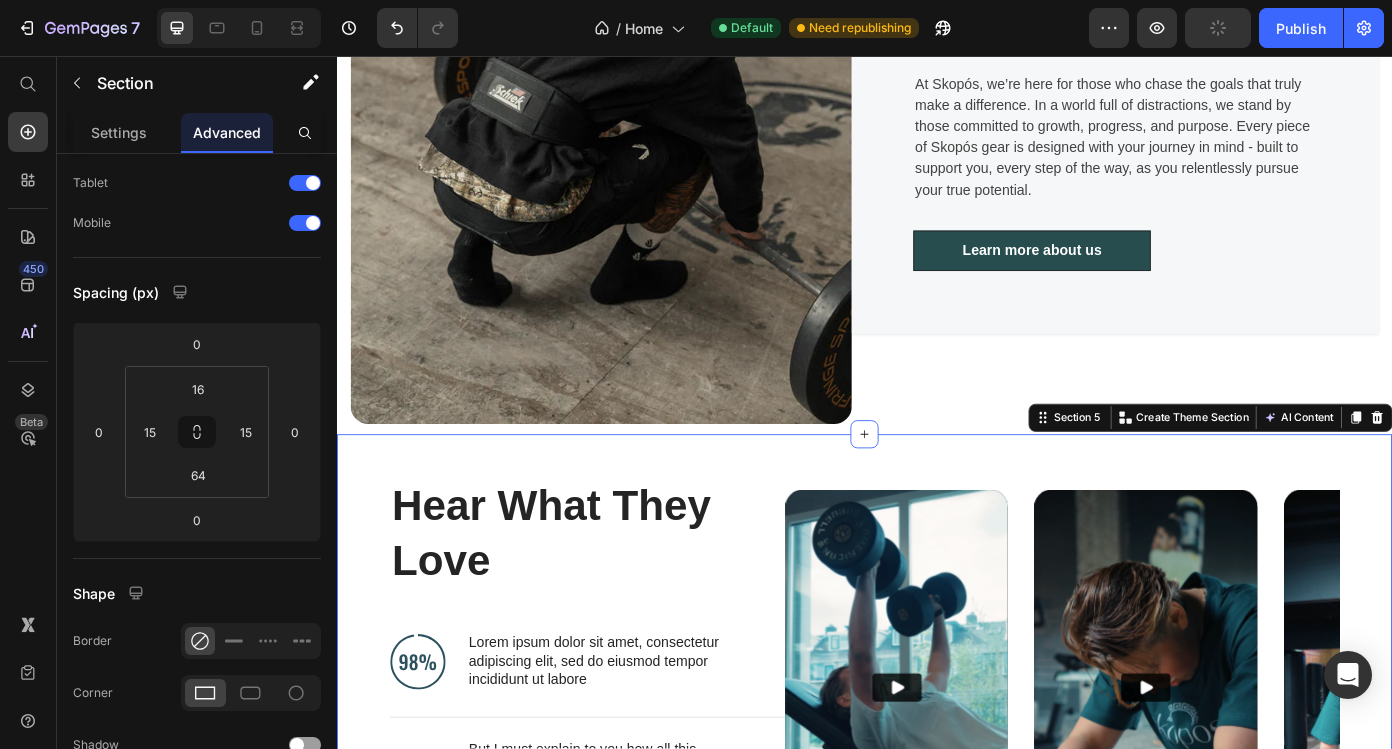 click on "Hear What They Love Heading Image Lorem ipsum dolor sit amet, consectetur adipiscing elit, sed do eiusmod tempor incididunt ut labore Text Block Advanced List Image But I must explain to you how all this mistaken idea of pleasure and praising pain was born and I will give you a complete account of the system Text Block Advanced List Image At vero eos et accusamus et iusto odio dignissimos ducimus qui blanditiis praesentium voluptatum Text Block Advanced List Row Video Video Video Carousel Row Section 5   You can create reusable sections Create Theme Section AI Content Write with GemAI What would you like to describe here? Tone and Voice Persuasive Product Skopós Sportswear RVS Shaker Show more Generate" at bounding box center [937, 804] 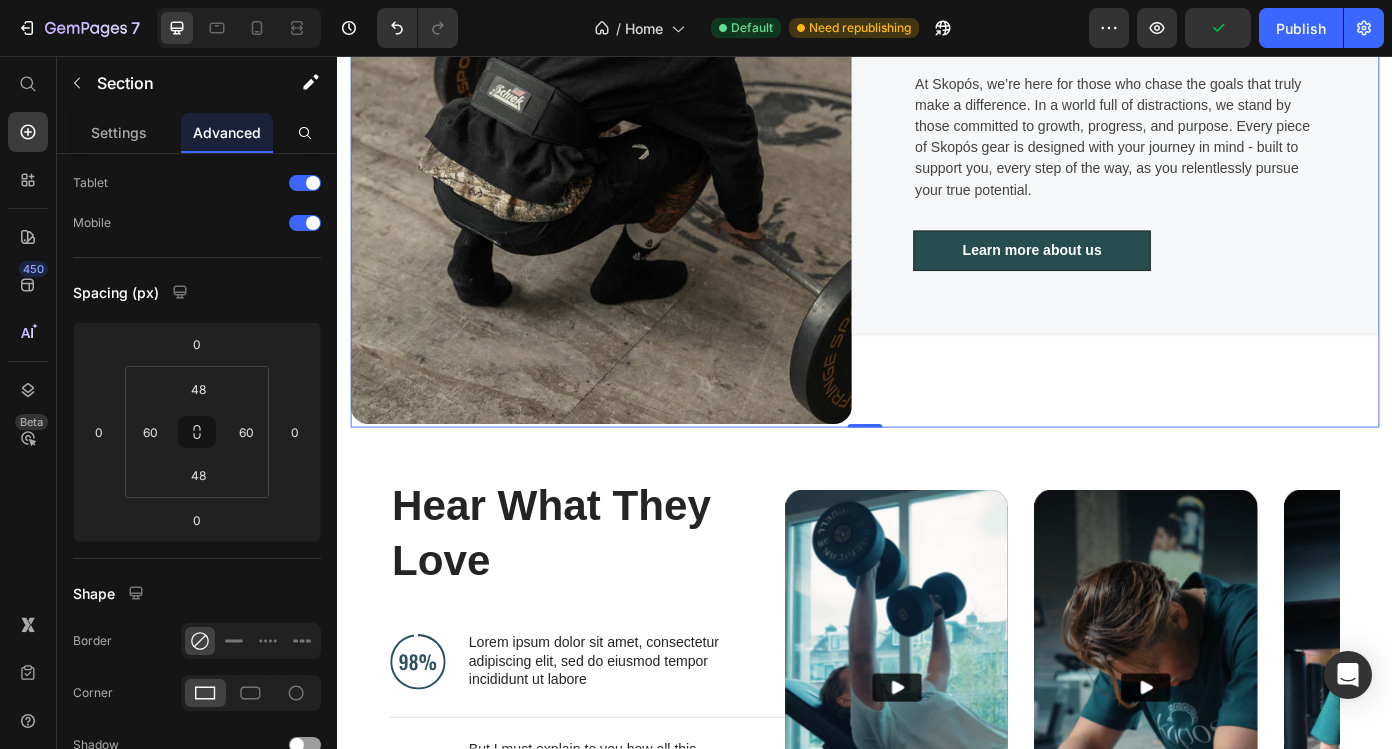 click on "Skopós Sportswear:  For the Goals that Matter Heading At Skopós, we’re here for those who chase the goals that truly make a difference. In a world full of distractions, we stand by those committed to growth, progress, and purpose. Every piece of Skopós gear is designed with your journey in mind - built to support you, every step of the way, as you relentlessly pursue your true potential. Text block Learn more about us Button Row" at bounding box center (1222, 119) 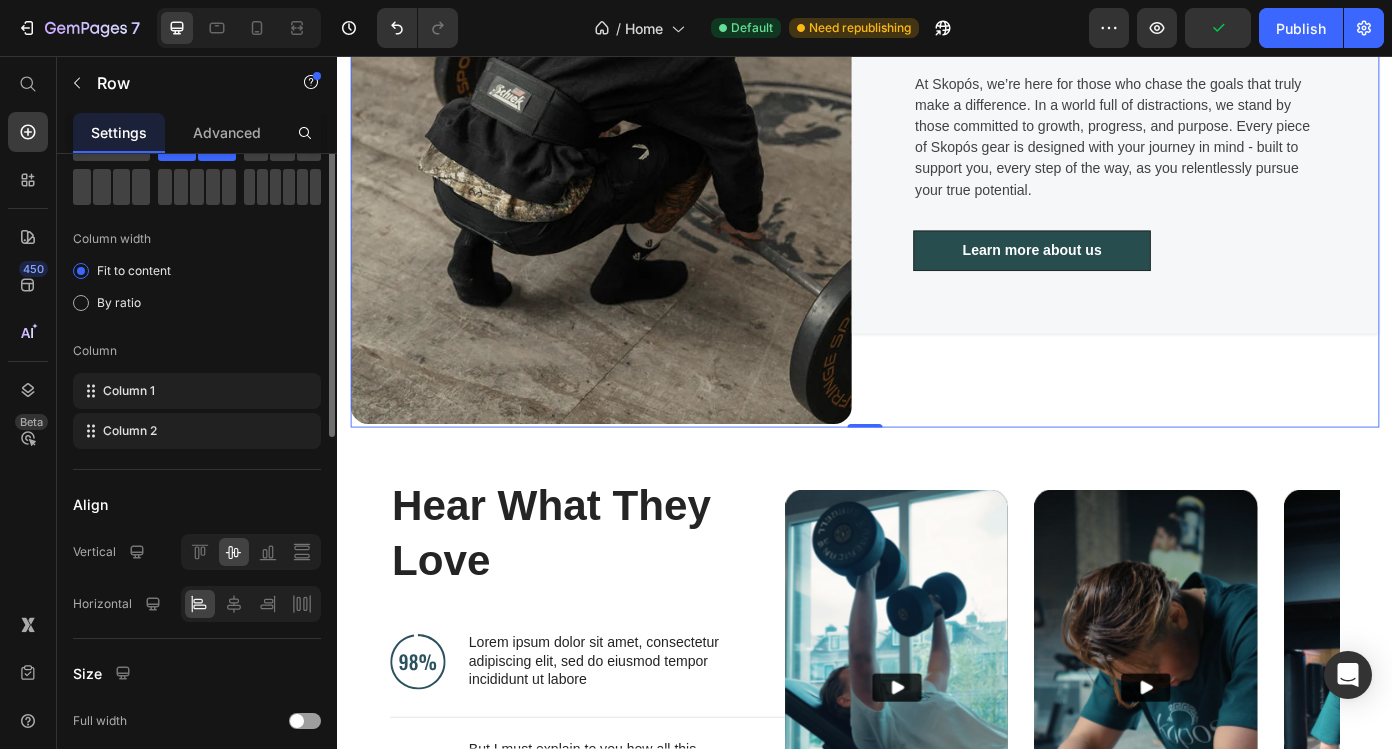 scroll, scrollTop: 0, scrollLeft: 0, axis: both 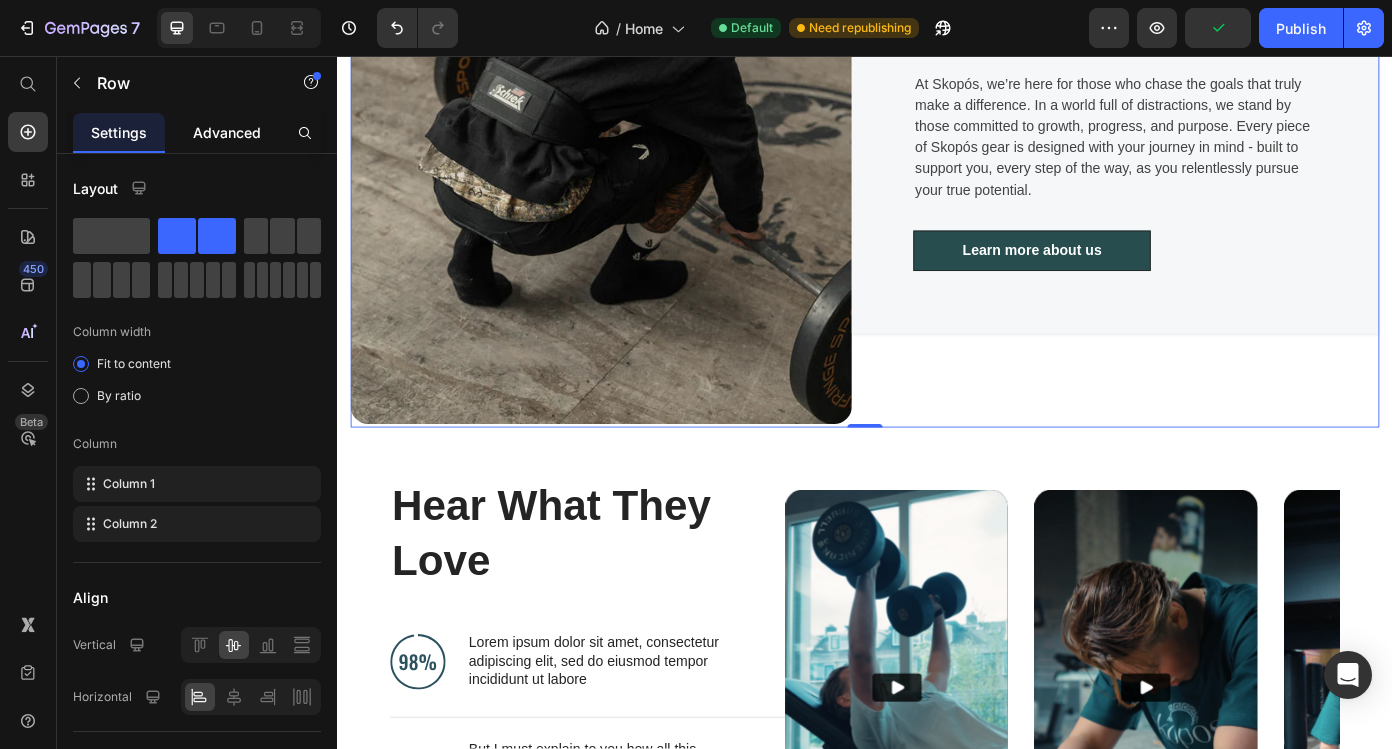 click on "Advanced" 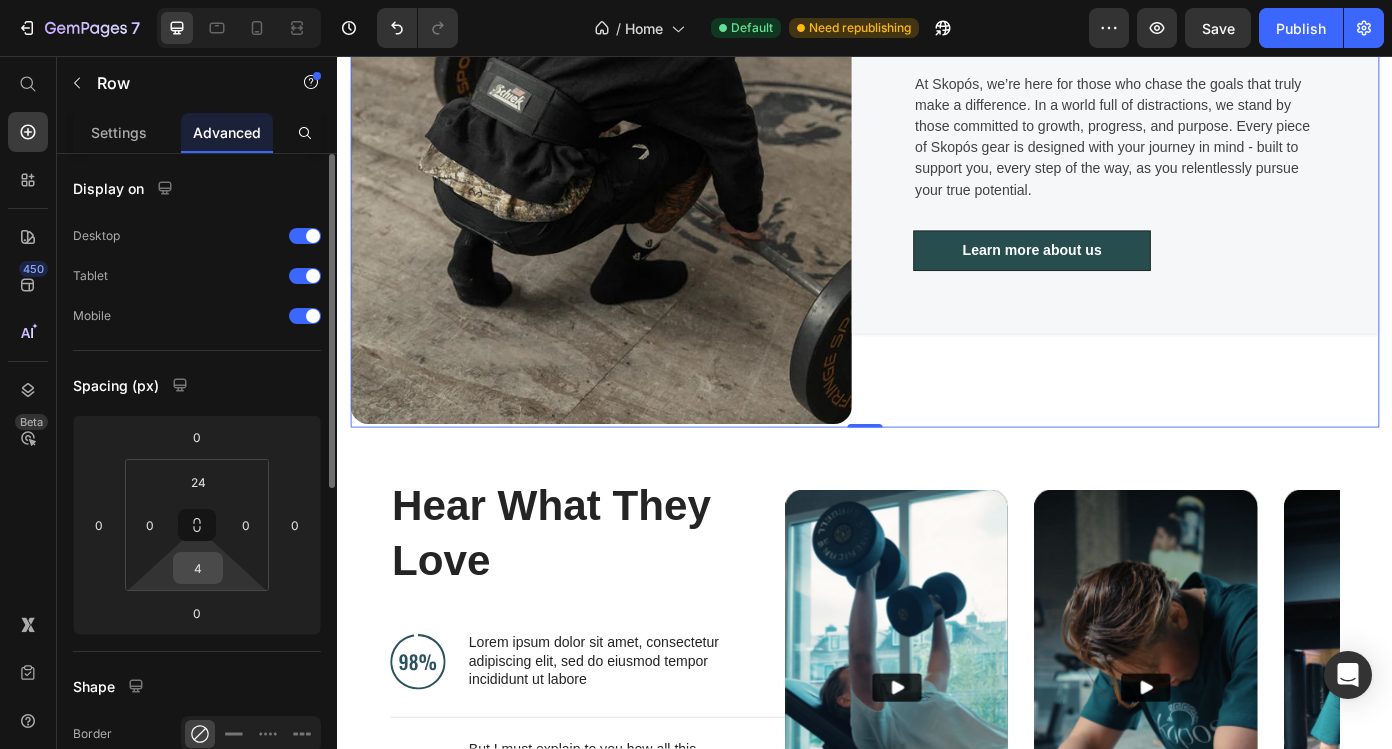 click on "4" at bounding box center [198, 568] 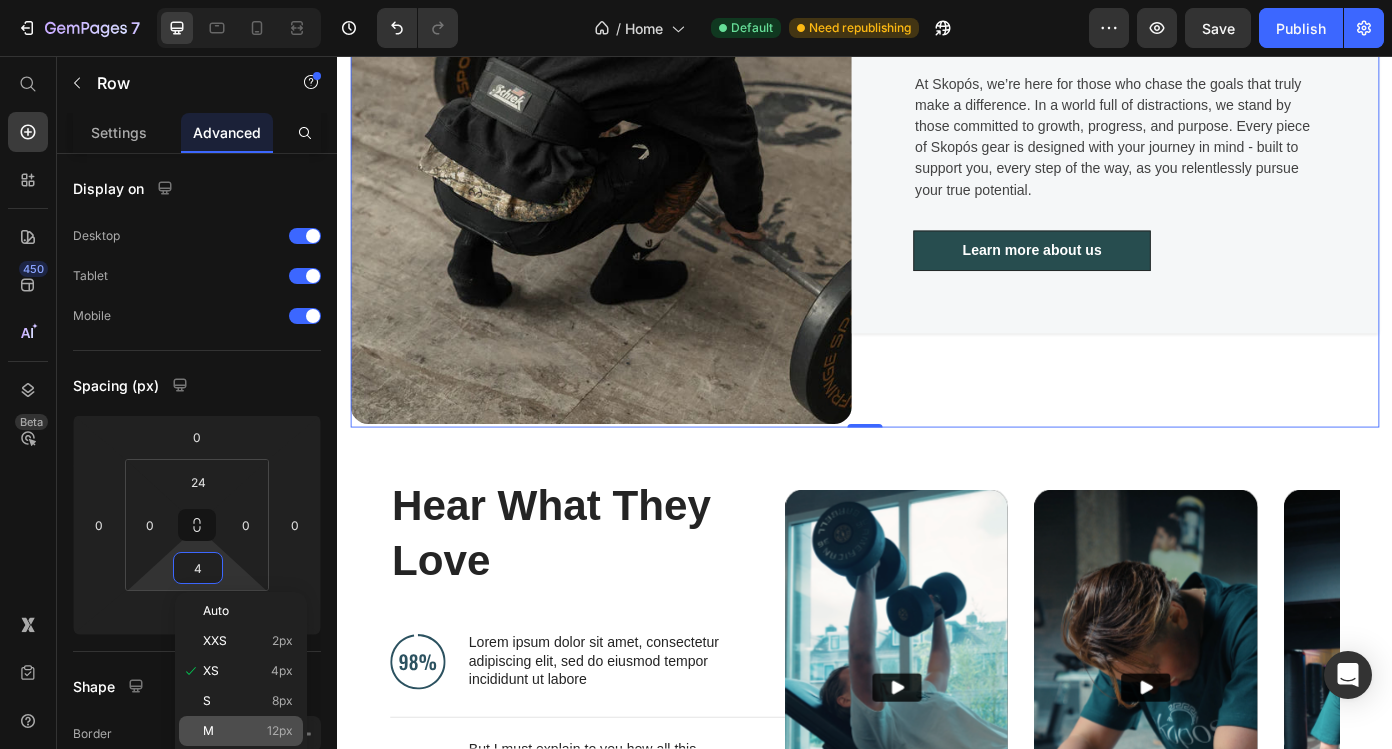 click on "M 12px" 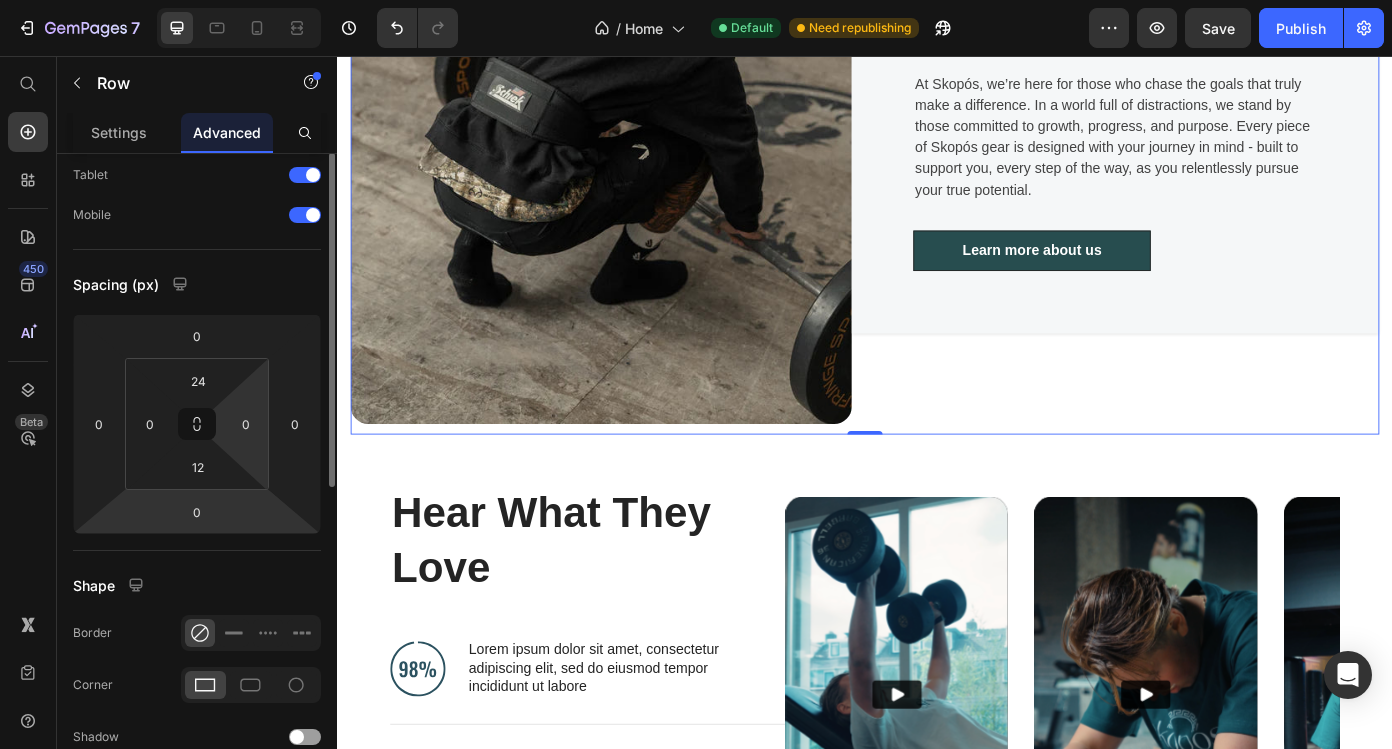 scroll, scrollTop: 140, scrollLeft: 0, axis: vertical 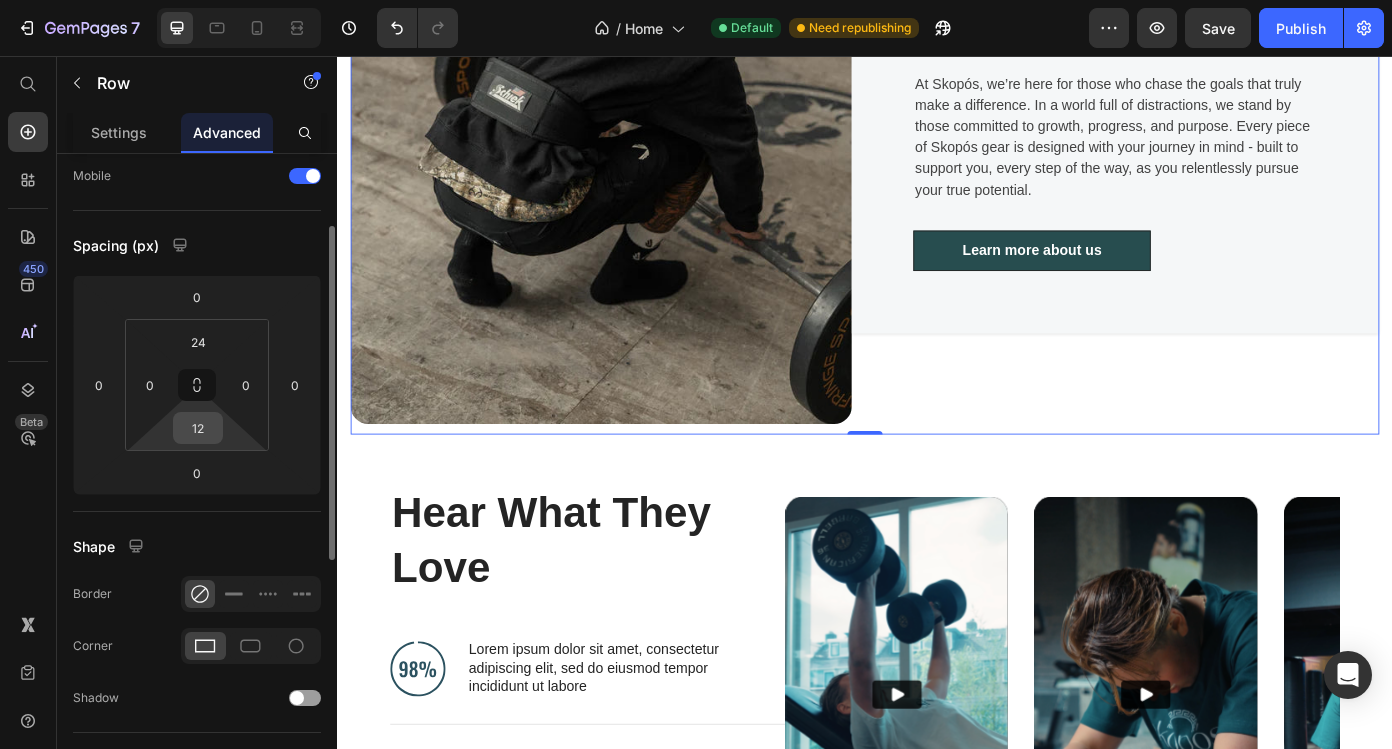 click on "12" at bounding box center [198, 428] 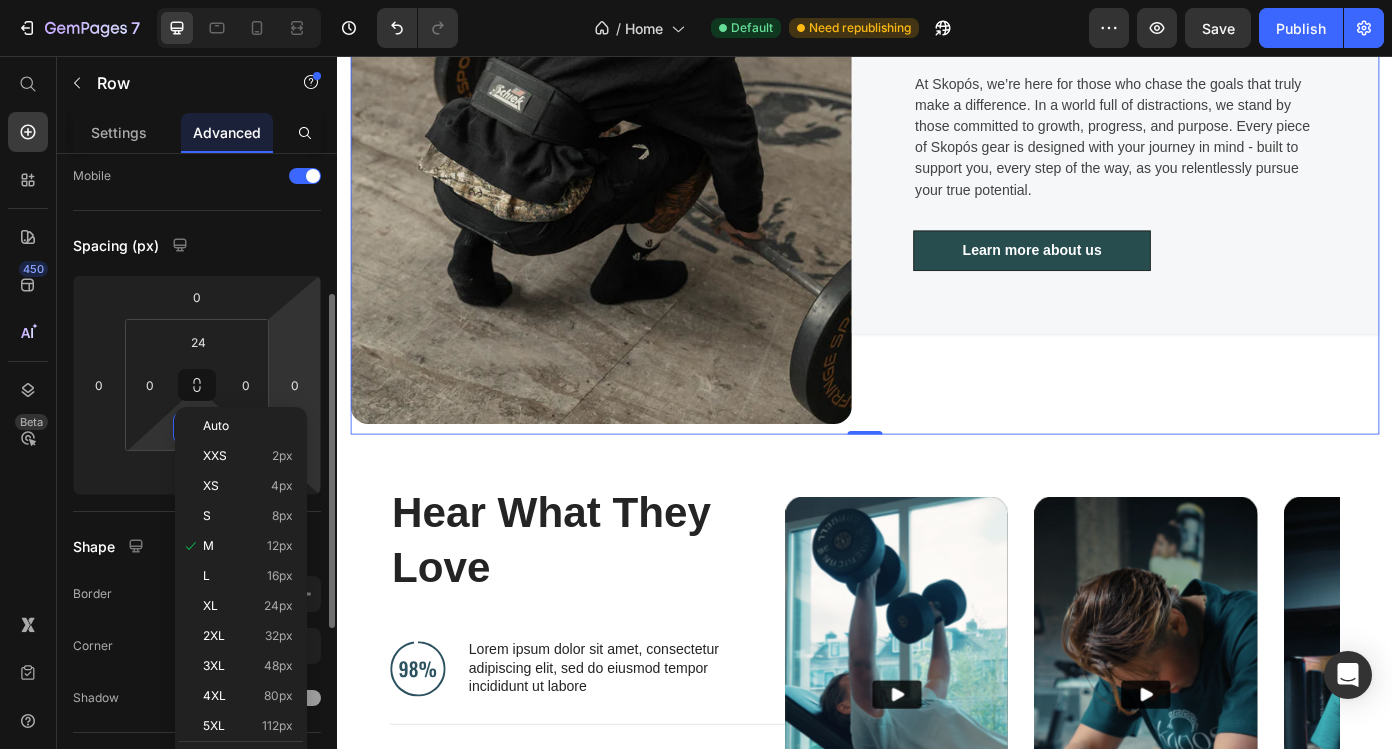 scroll, scrollTop: 226, scrollLeft: 0, axis: vertical 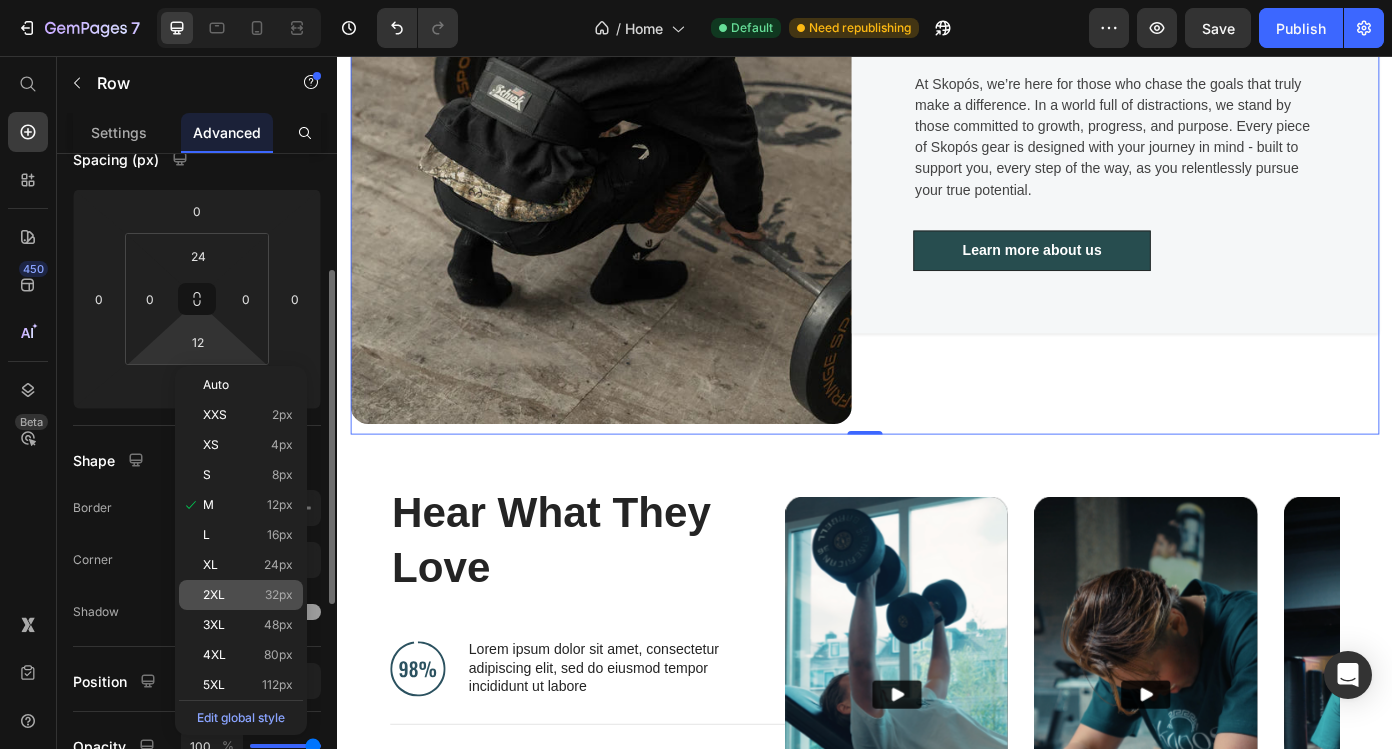 click on "2XL 32px" at bounding box center (248, 595) 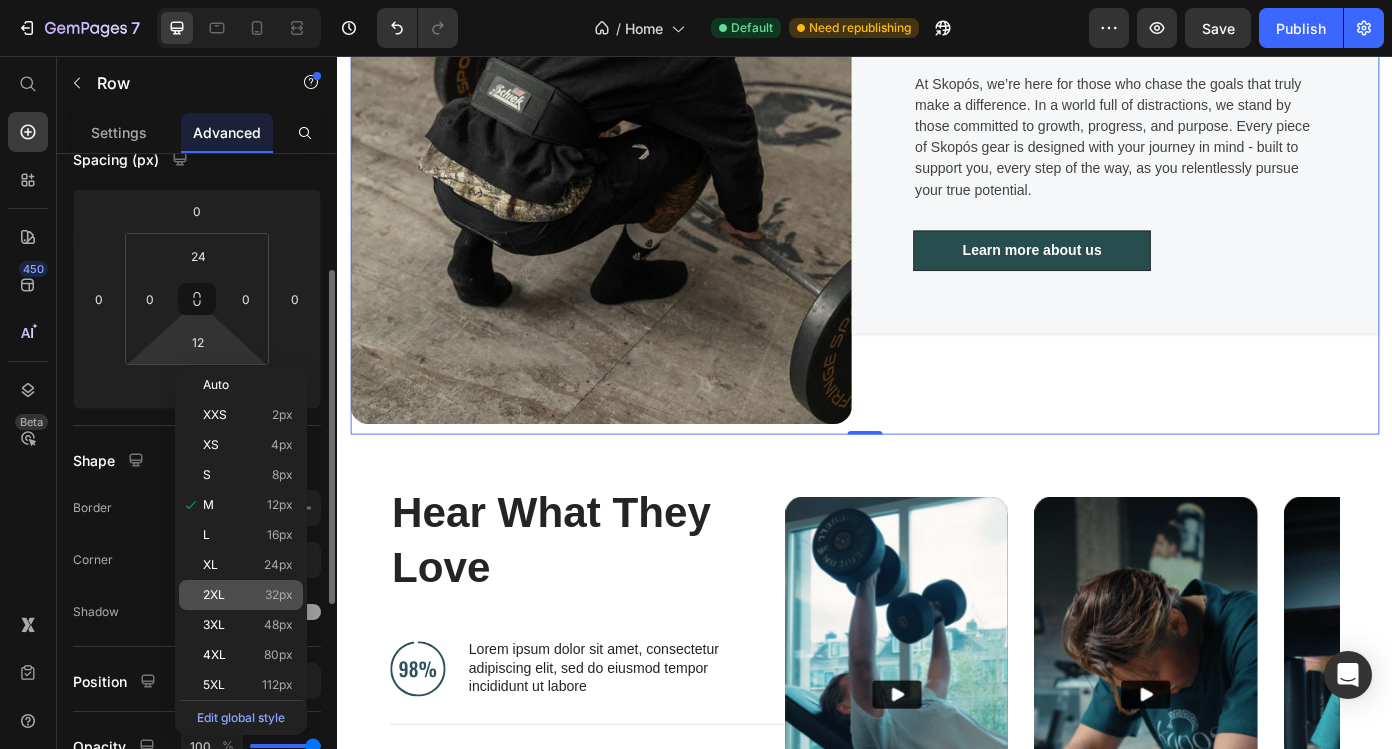 type on "32" 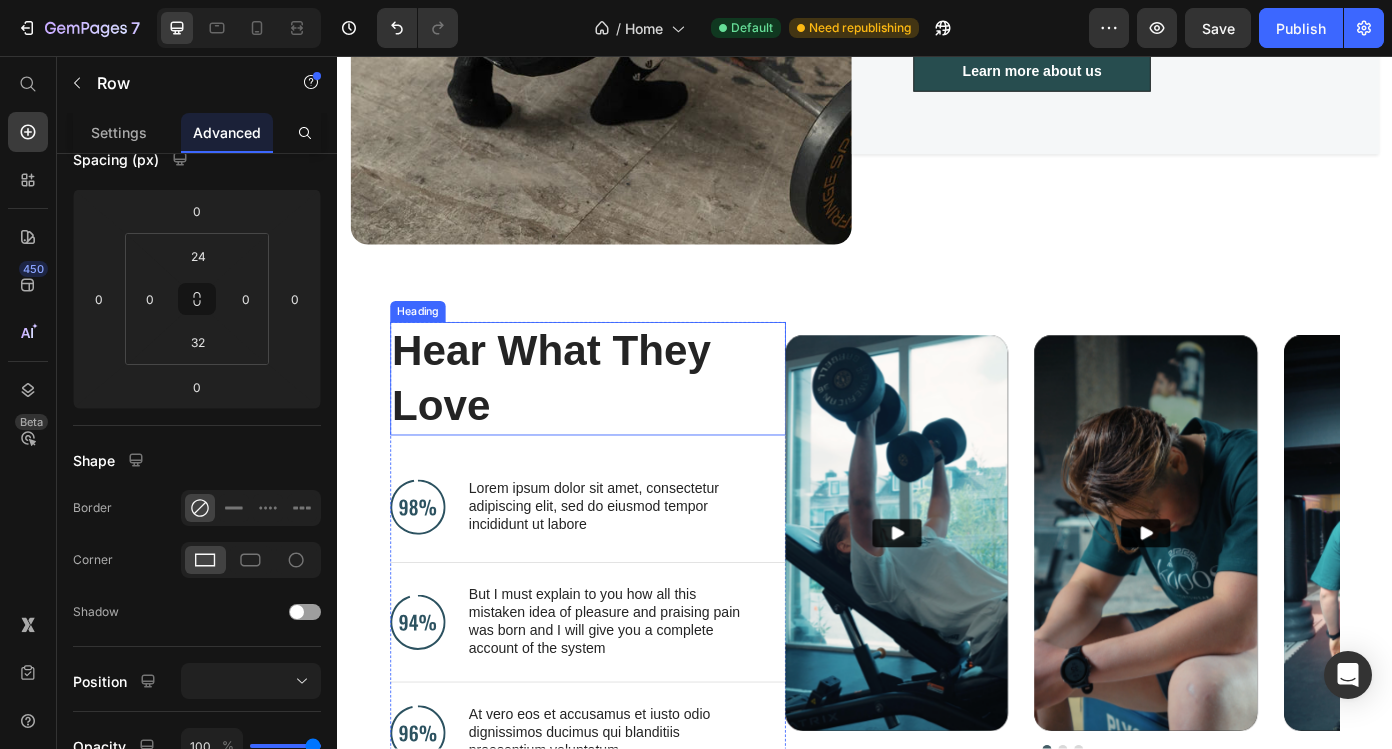 scroll, scrollTop: 1927, scrollLeft: 0, axis: vertical 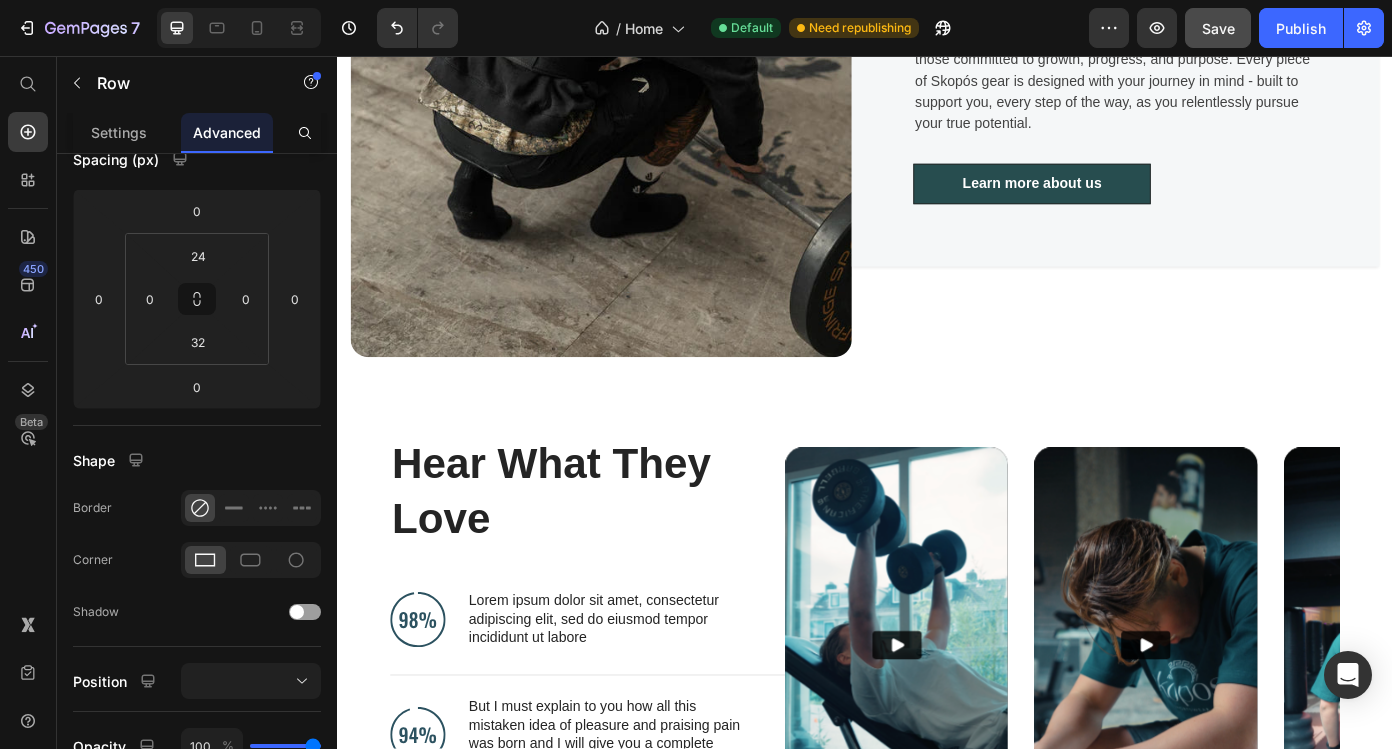 click on "Save" at bounding box center (1218, 28) 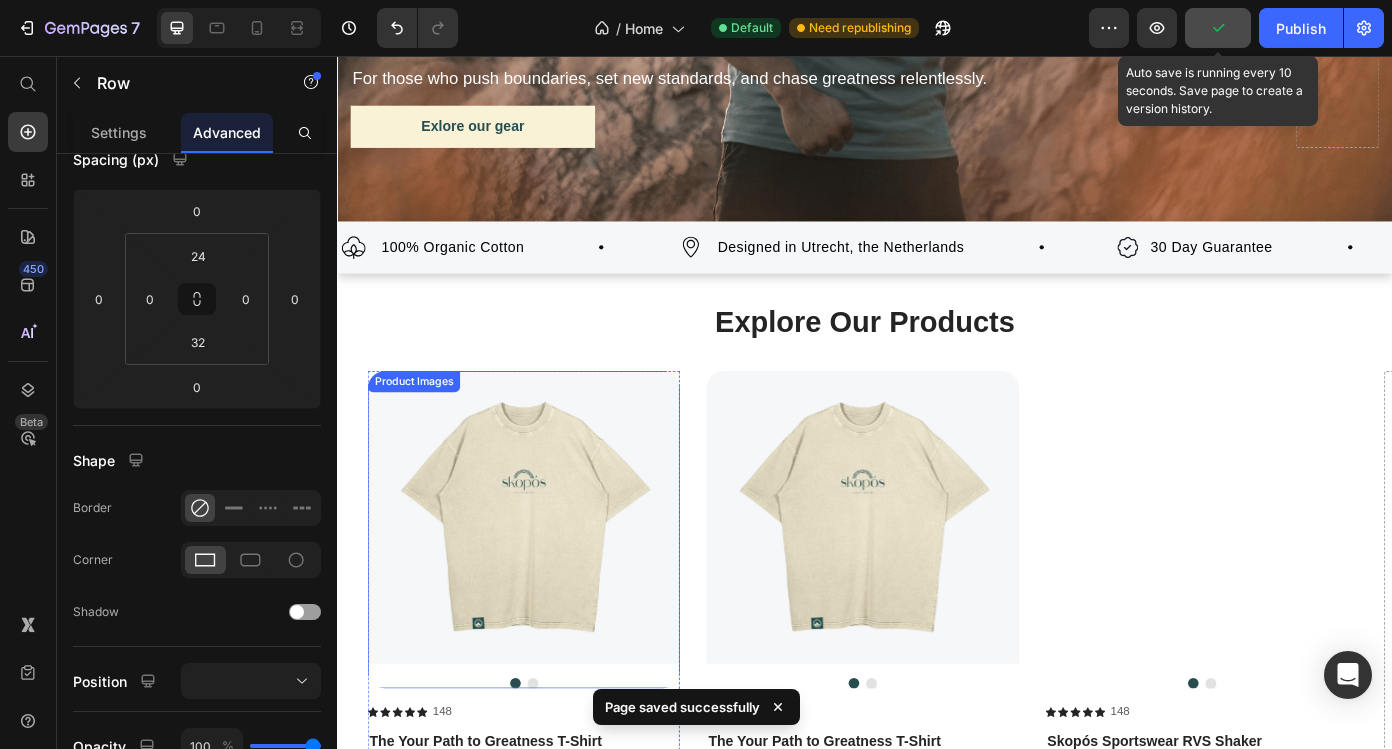 scroll, scrollTop: 703, scrollLeft: 0, axis: vertical 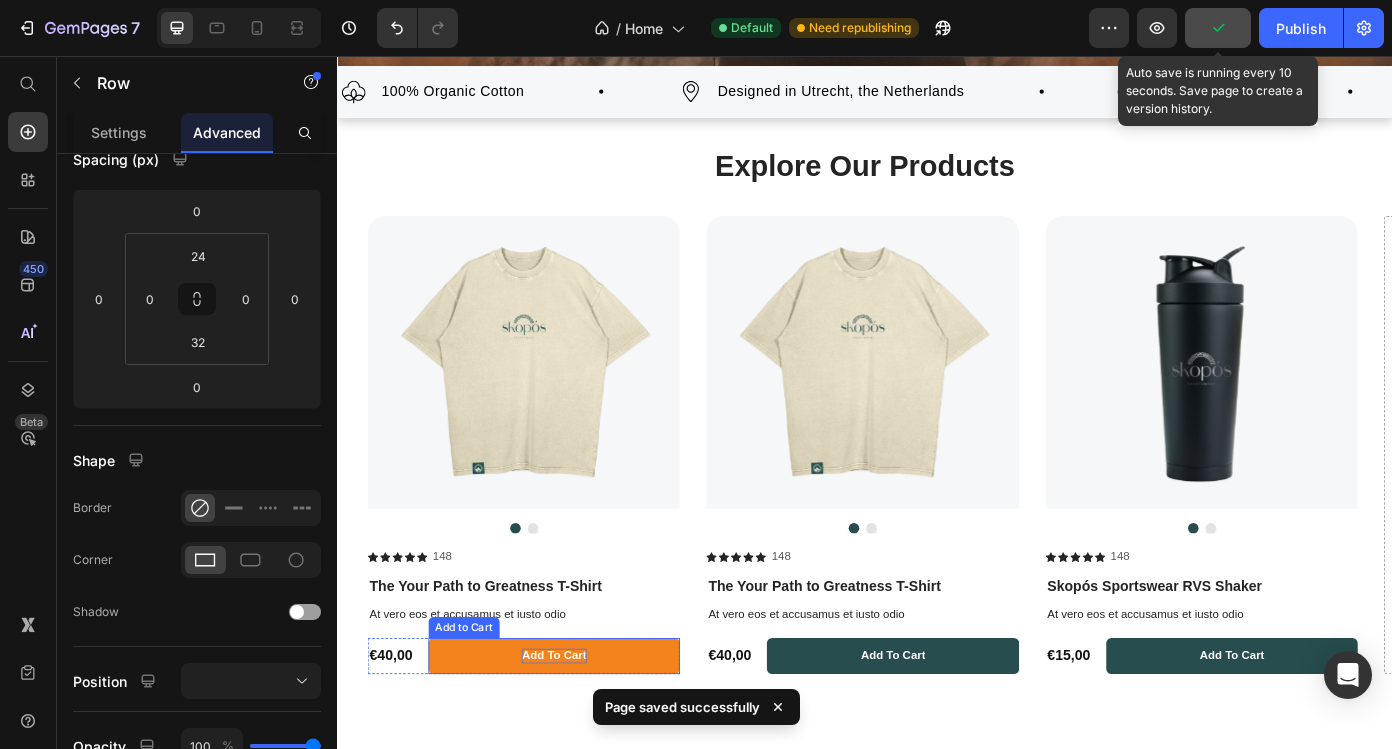 click on "add to cart" at bounding box center (583, 738) 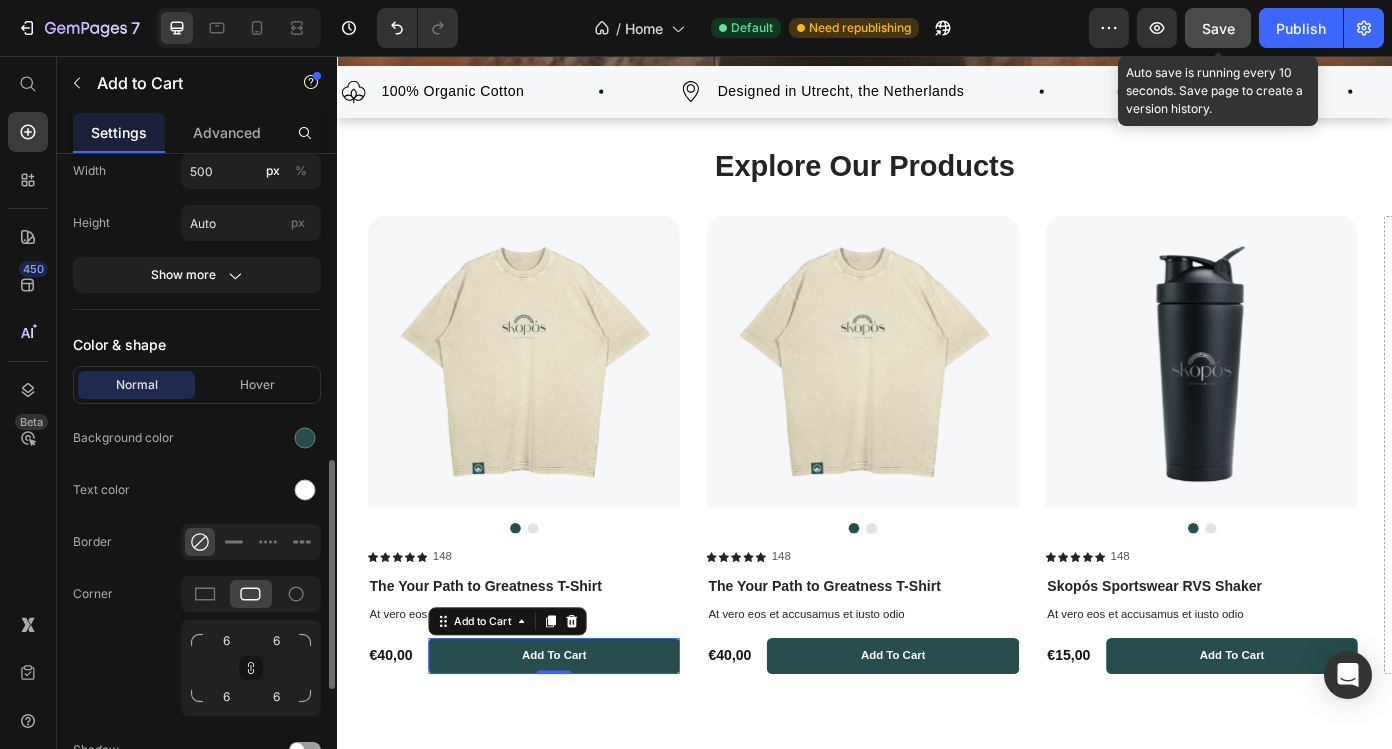 scroll, scrollTop: 860, scrollLeft: 0, axis: vertical 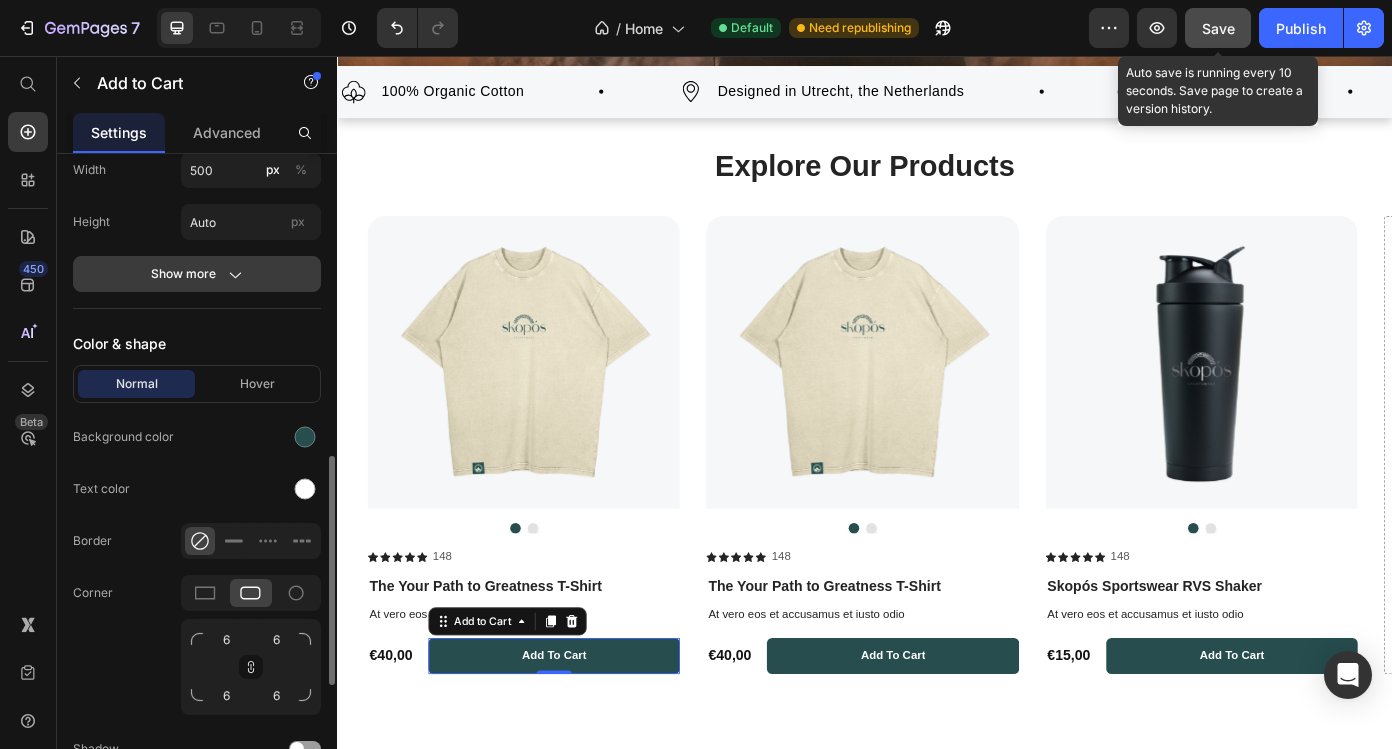click 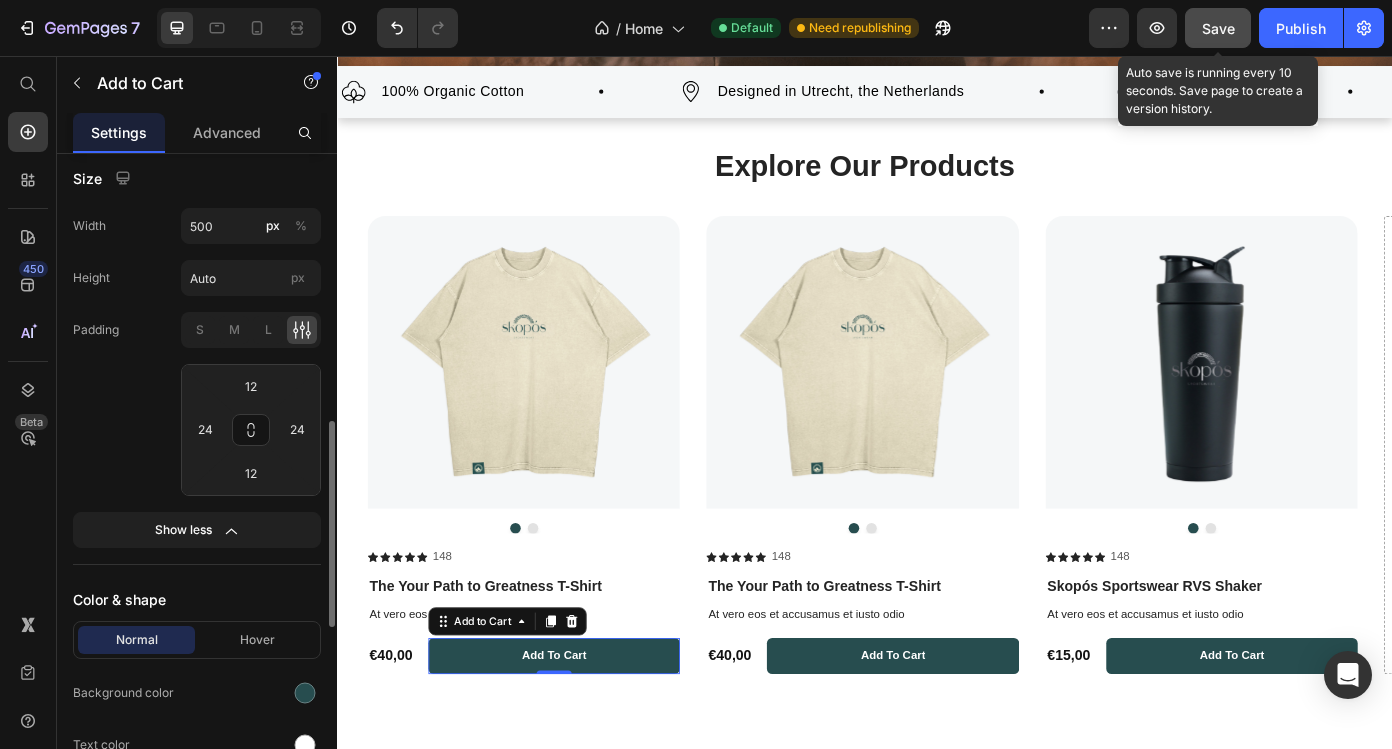scroll, scrollTop: 795, scrollLeft: 0, axis: vertical 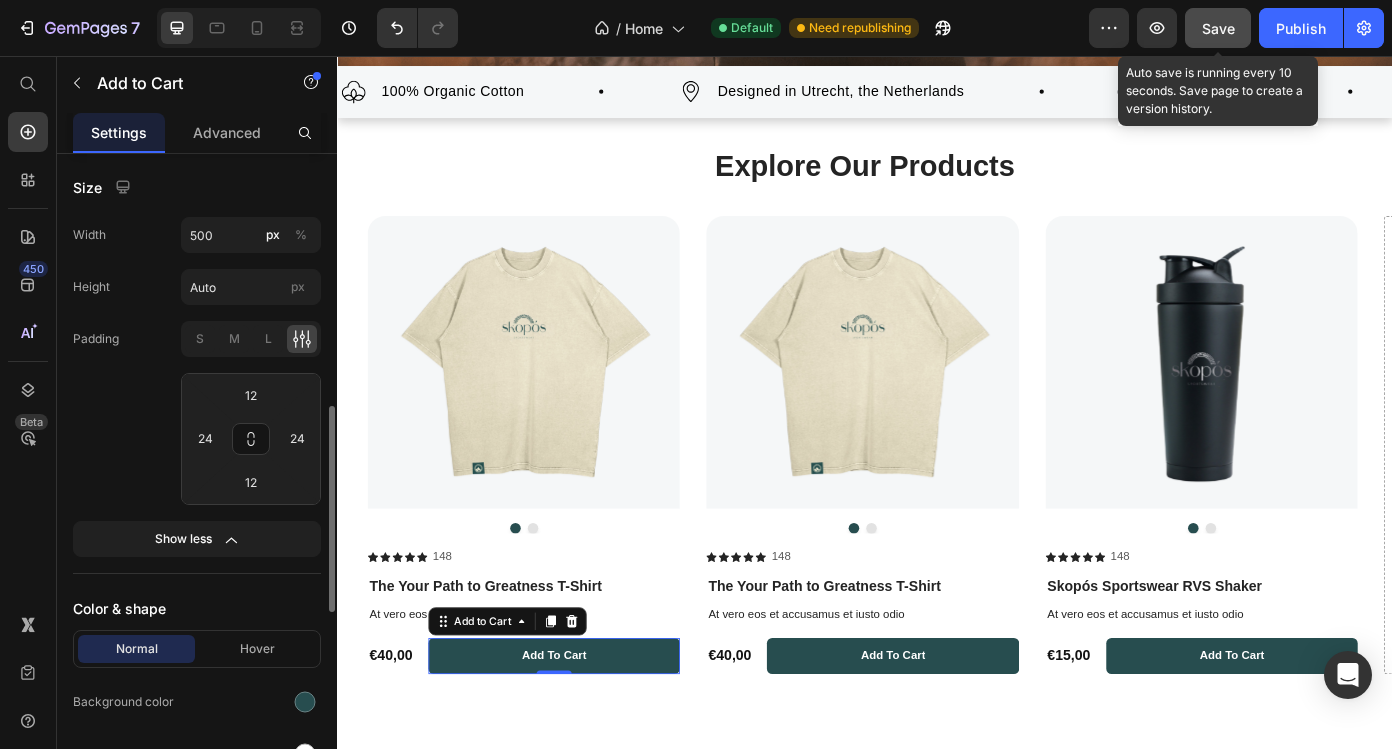 click 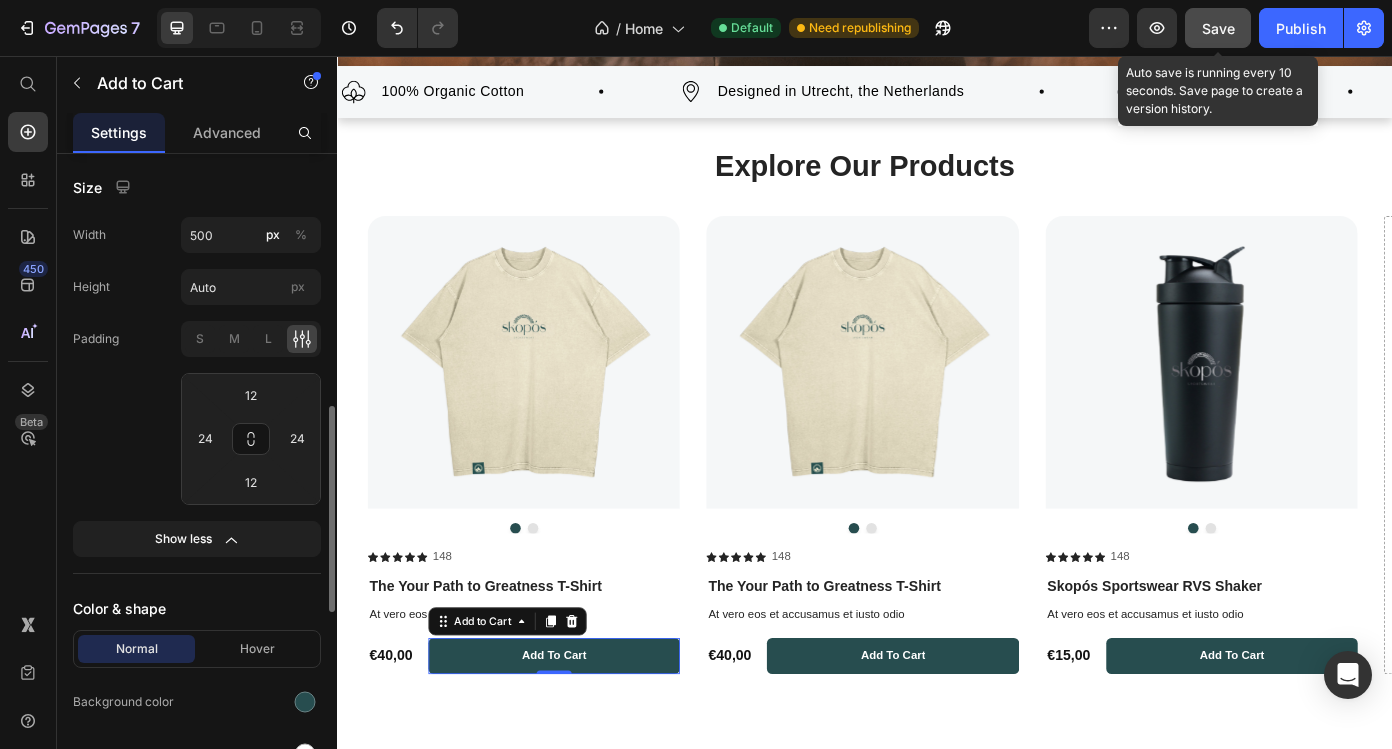 click 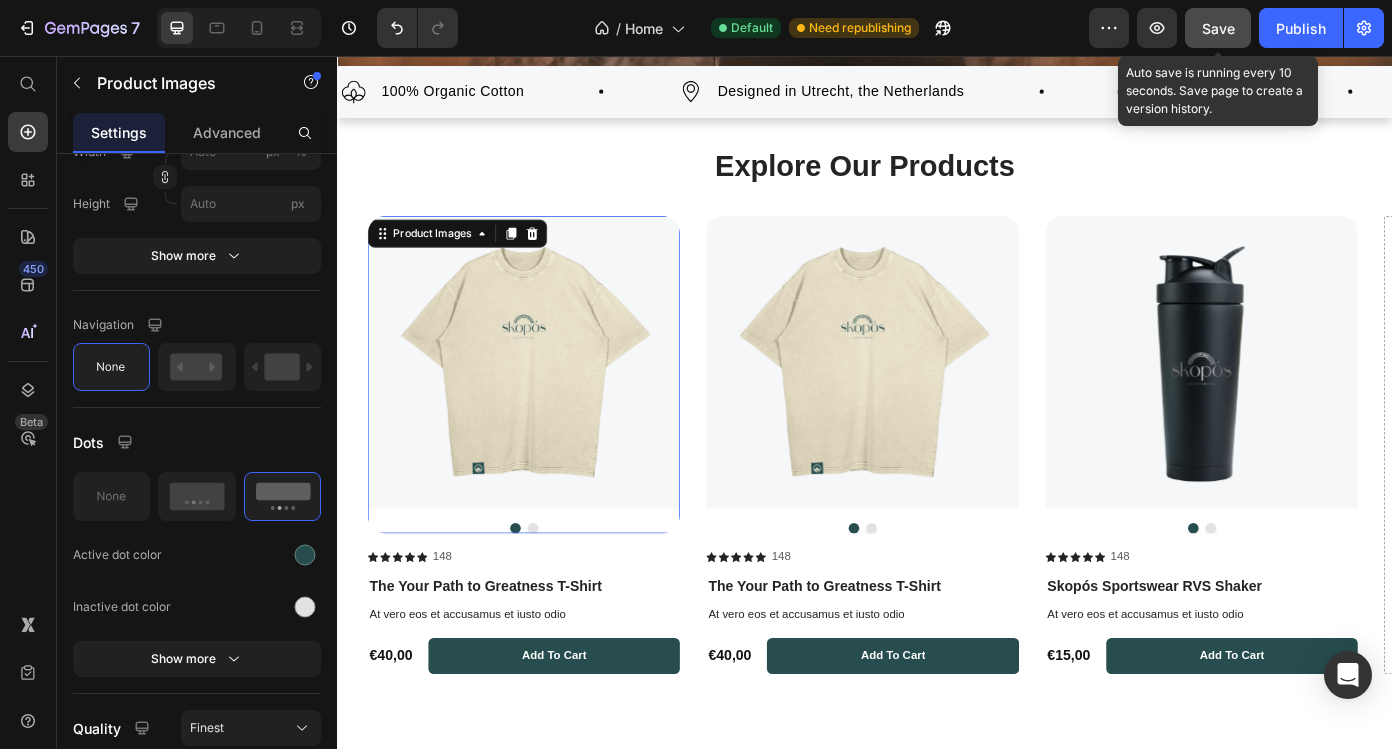 click at bounding box center (549, 404) 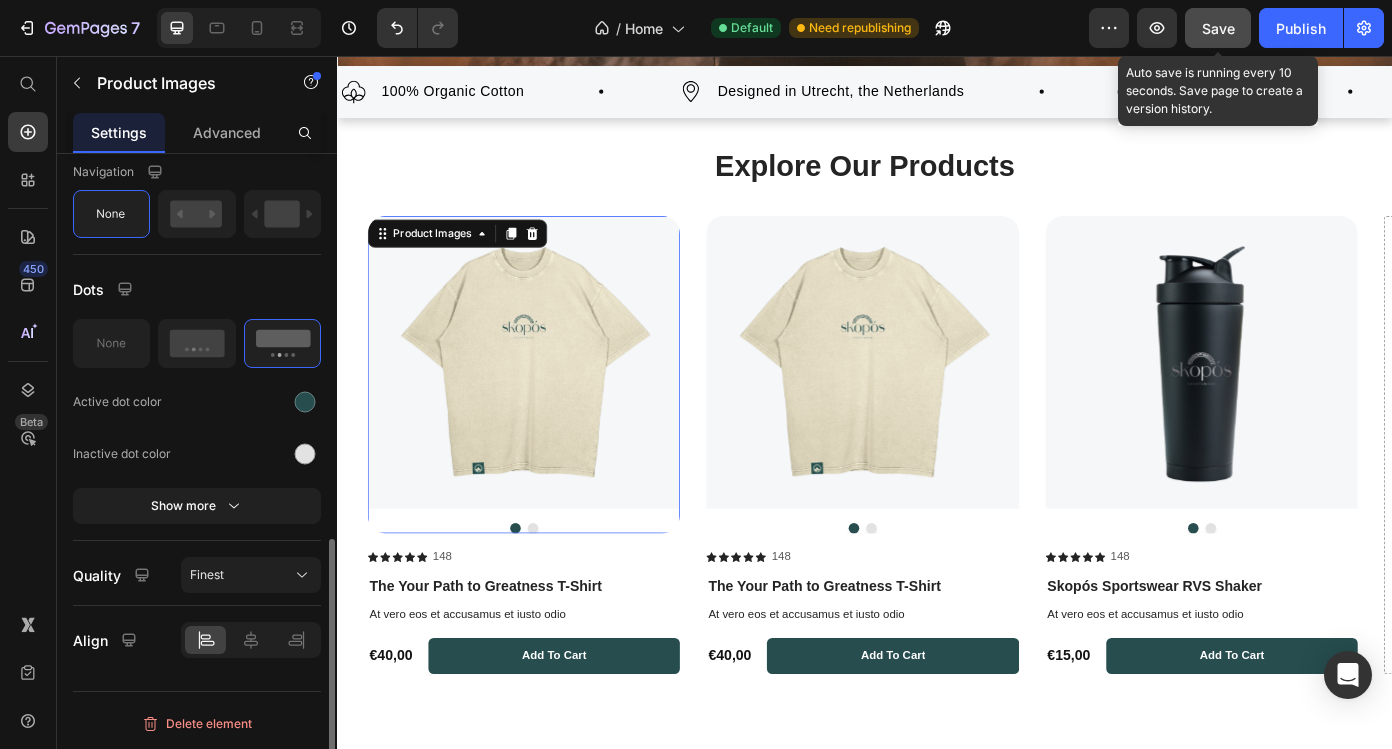 scroll, scrollTop: 0, scrollLeft: 0, axis: both 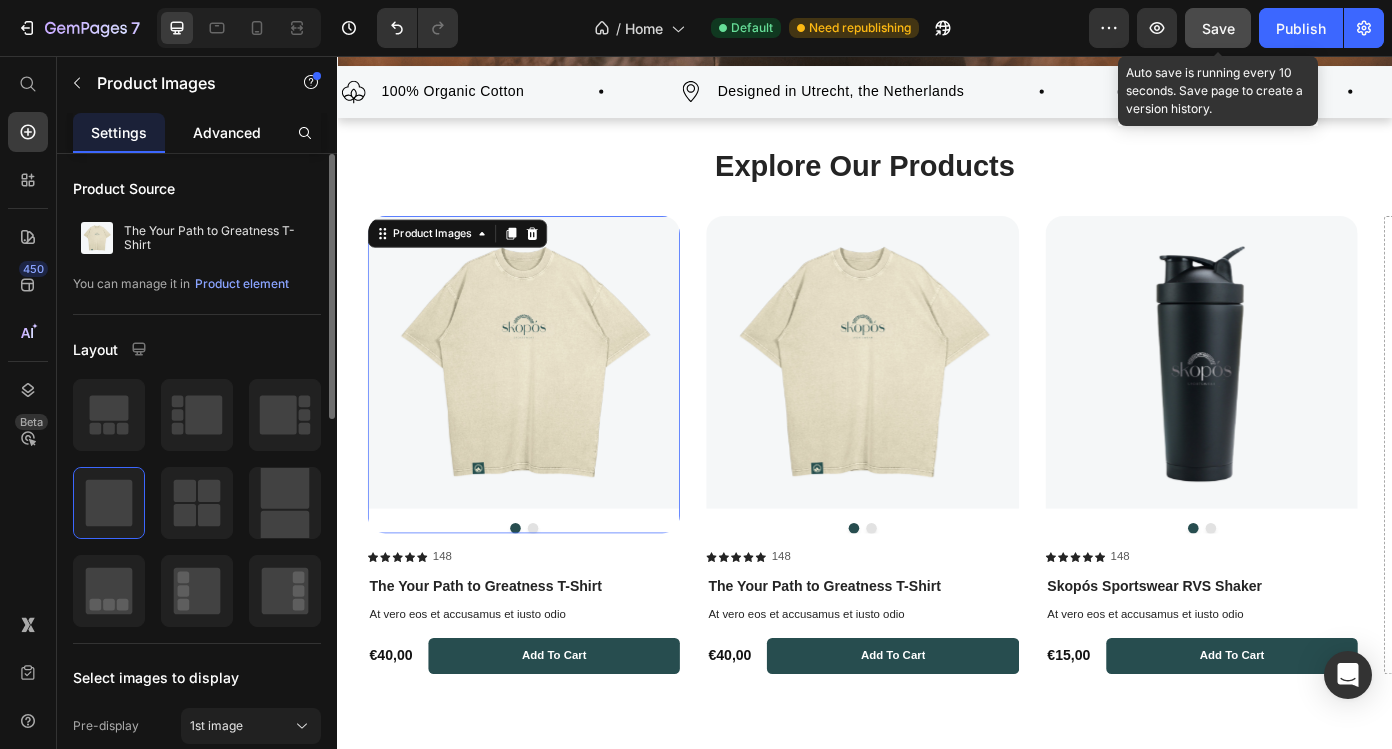 click on "Advanced" at bounding box center (227, 132) 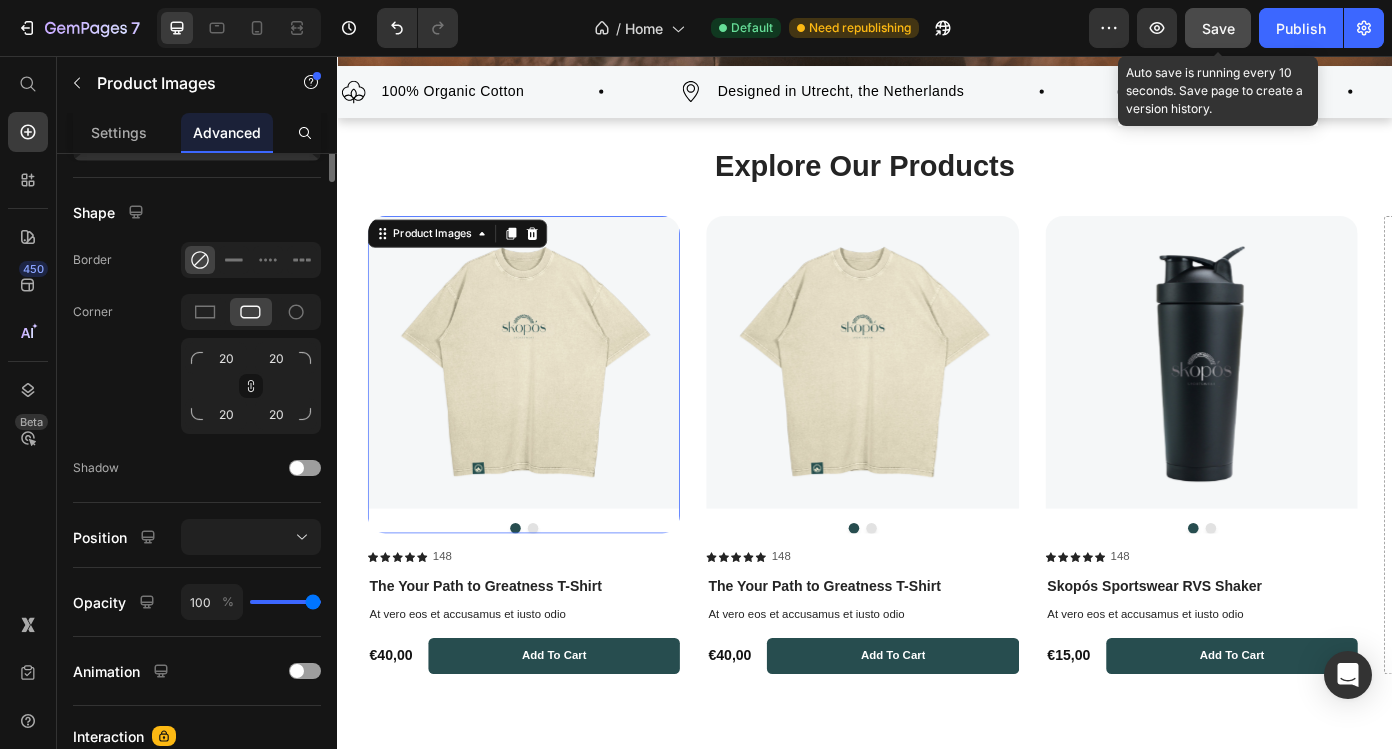 scroll, scrollTop: 0, scrollLeft: 0, axis: both 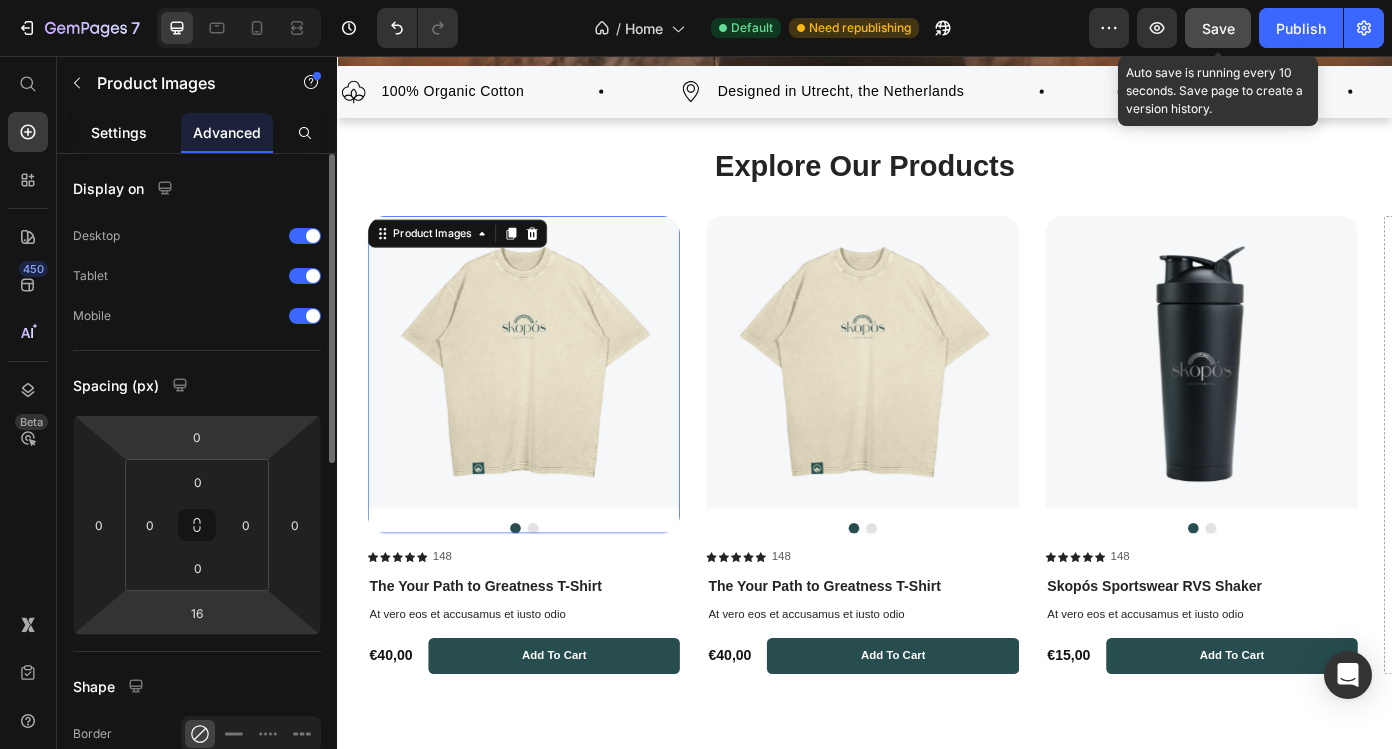 click on "Settings" at bounding box center (119, 132) 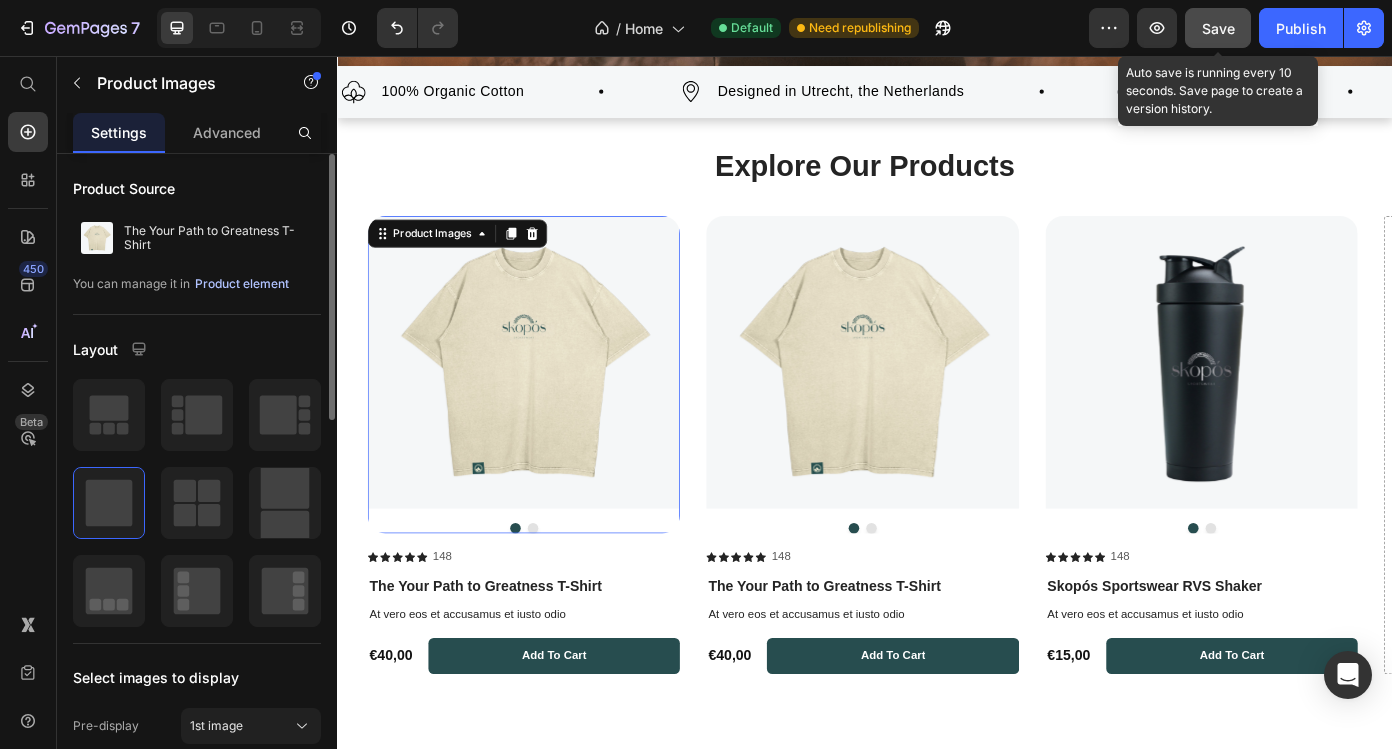 click on "Product element" at bounding box center [242, 284] 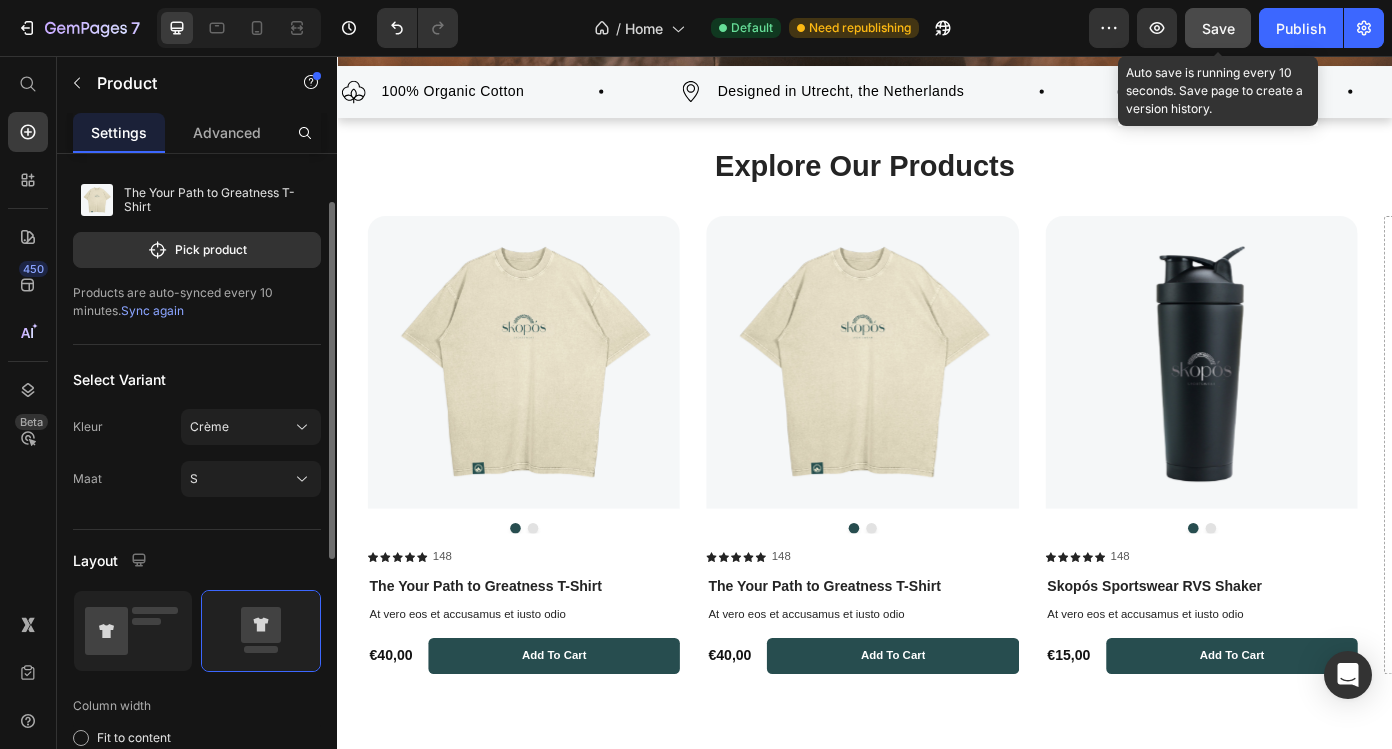 scroll, scrollTop: 61, scrollLeft: 0, axis: vertical 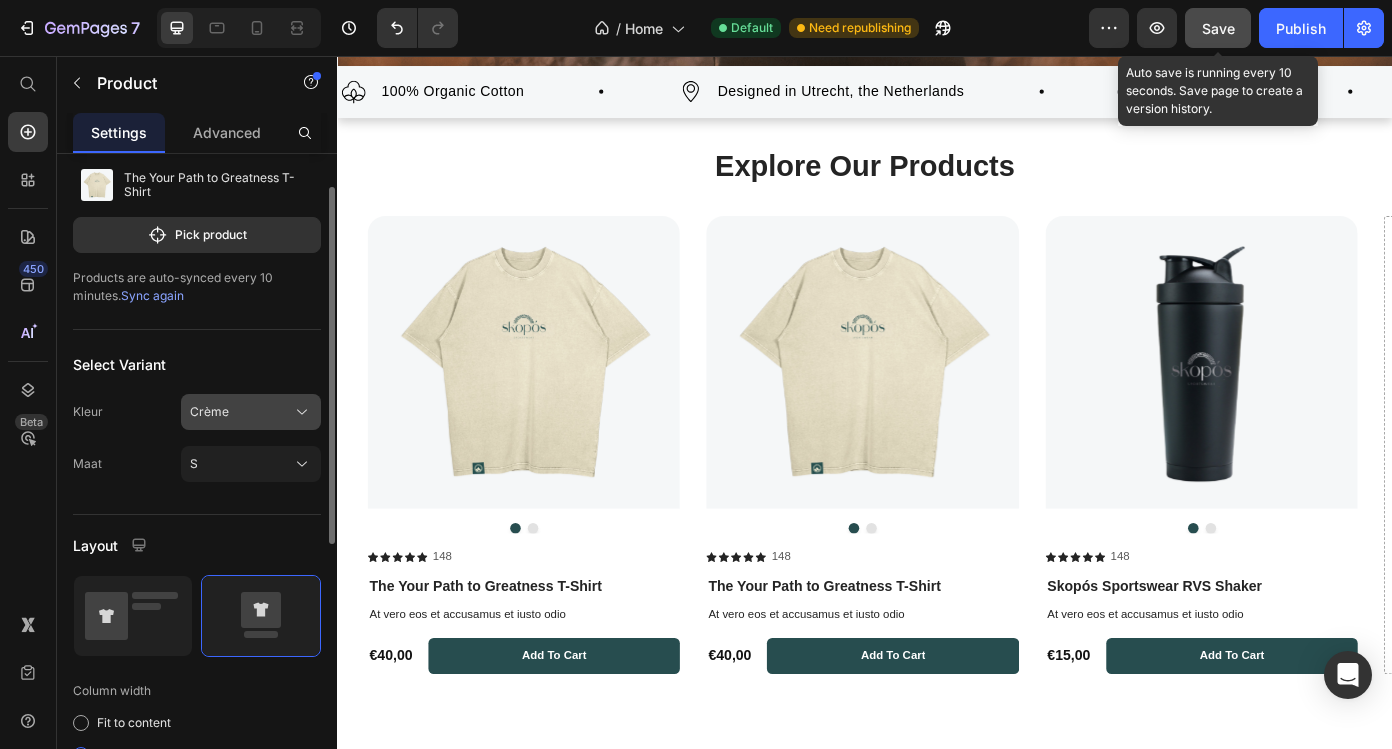 click on "Crème" at bounding box center [251, 412] 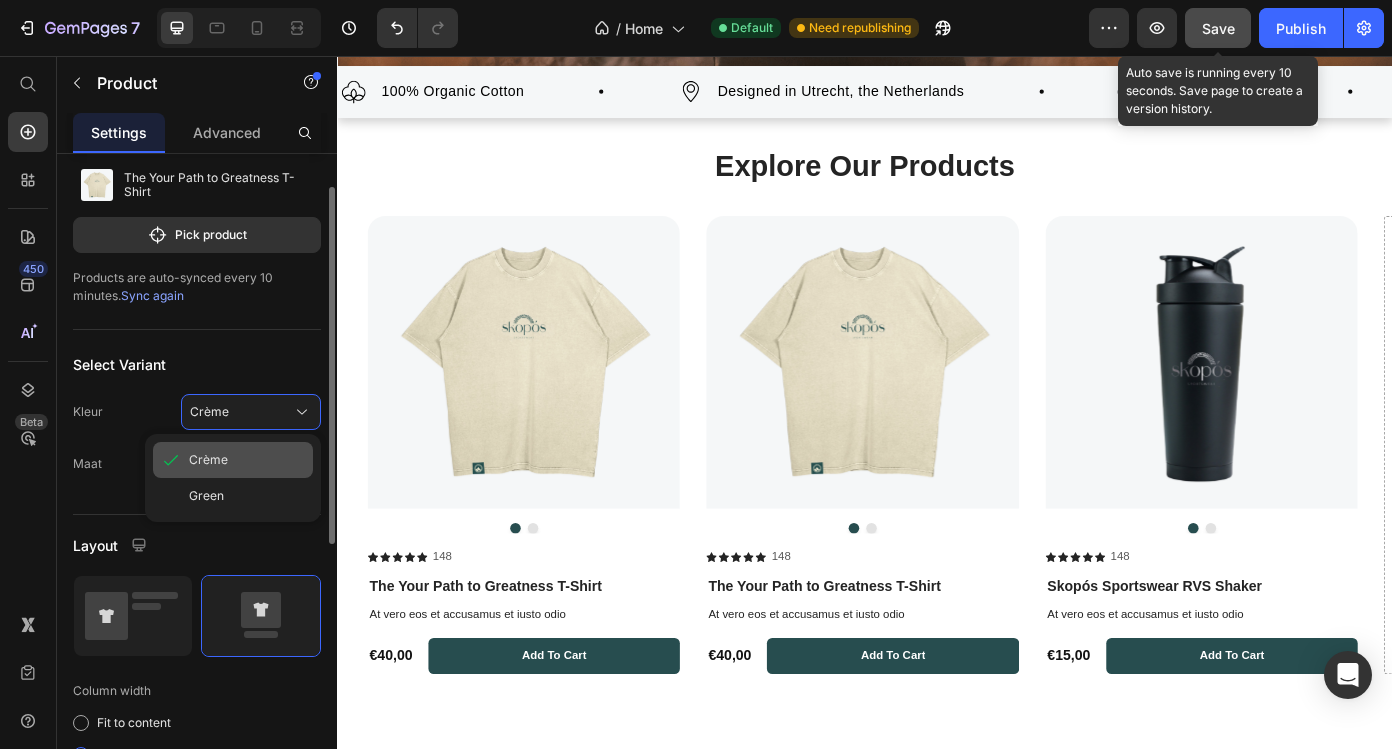 click on "Crème" at bounding box center [208, 460] 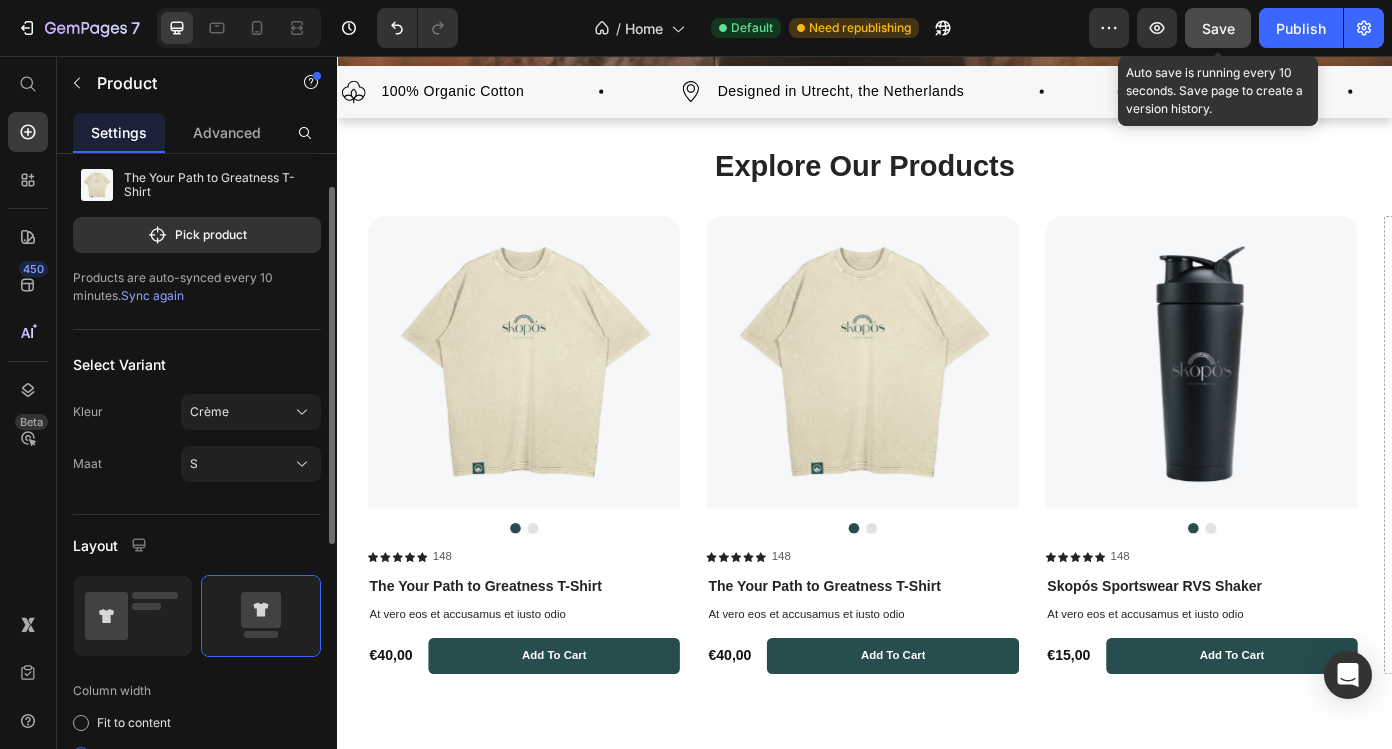 click on "Maat S" 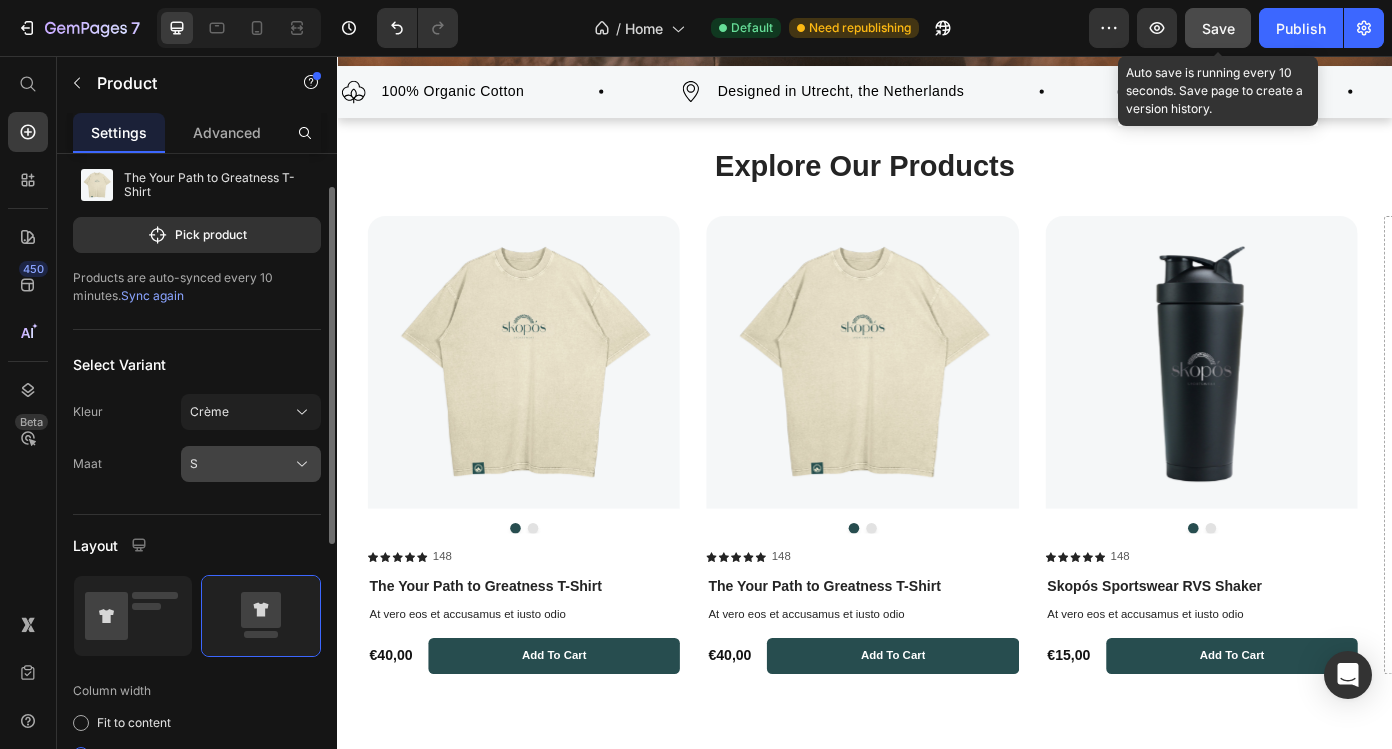 click on "S" 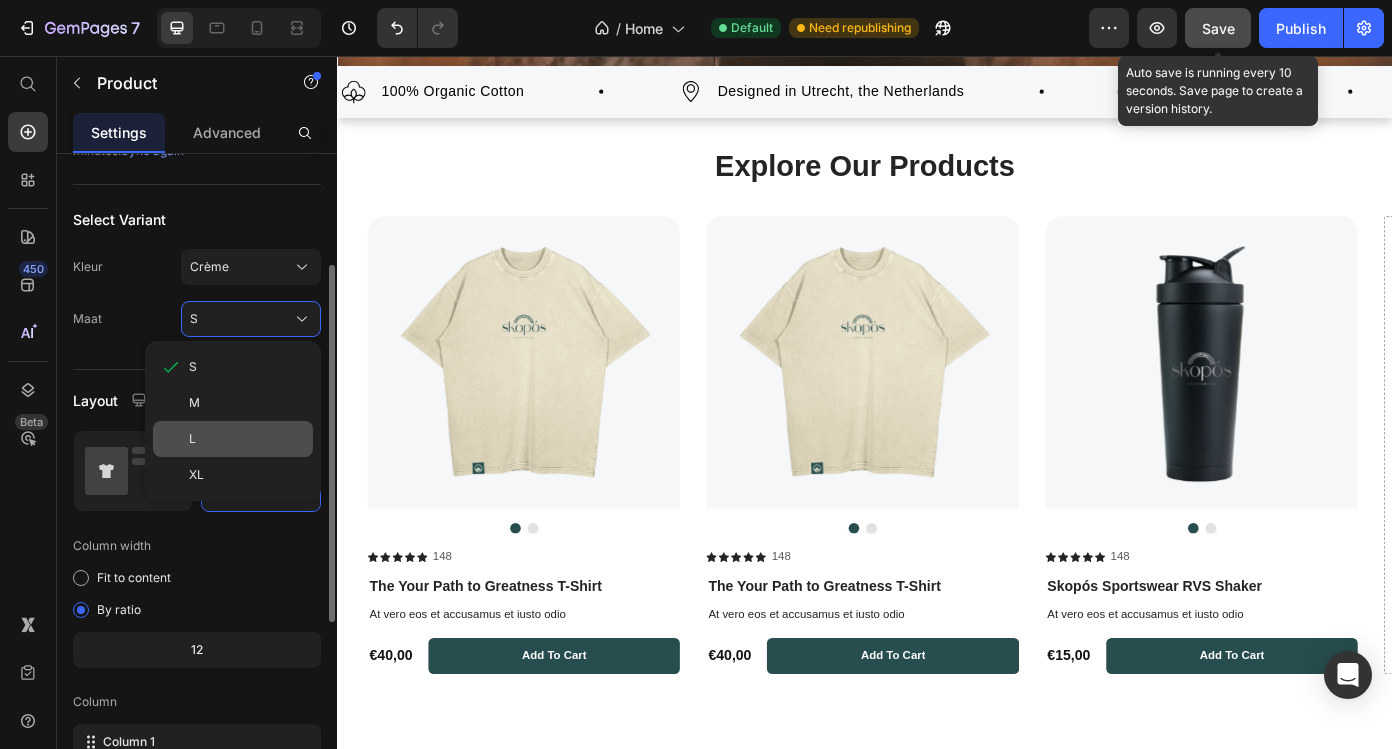 scroll, scrollTop: 205, scrollLeft: 0, axis: vertical 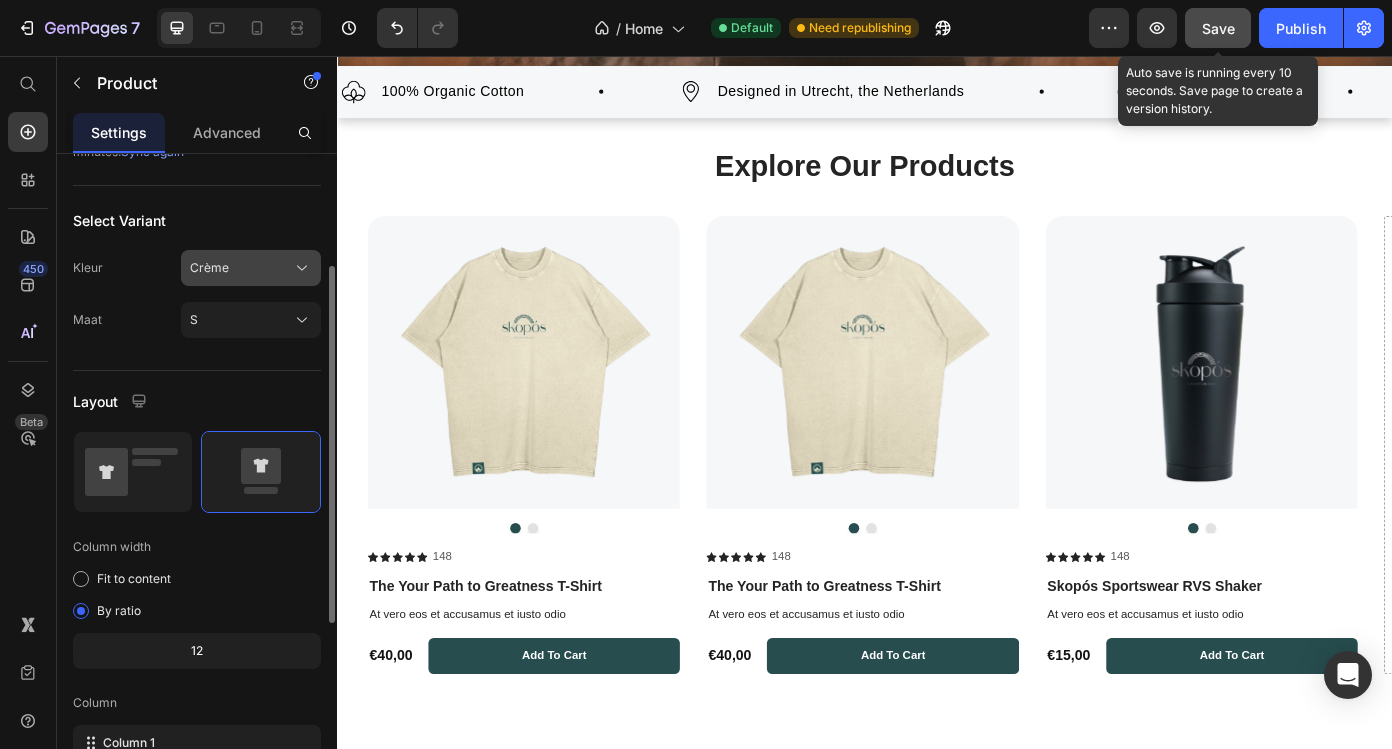 click on "Crème" at bounding box center (251, 268) 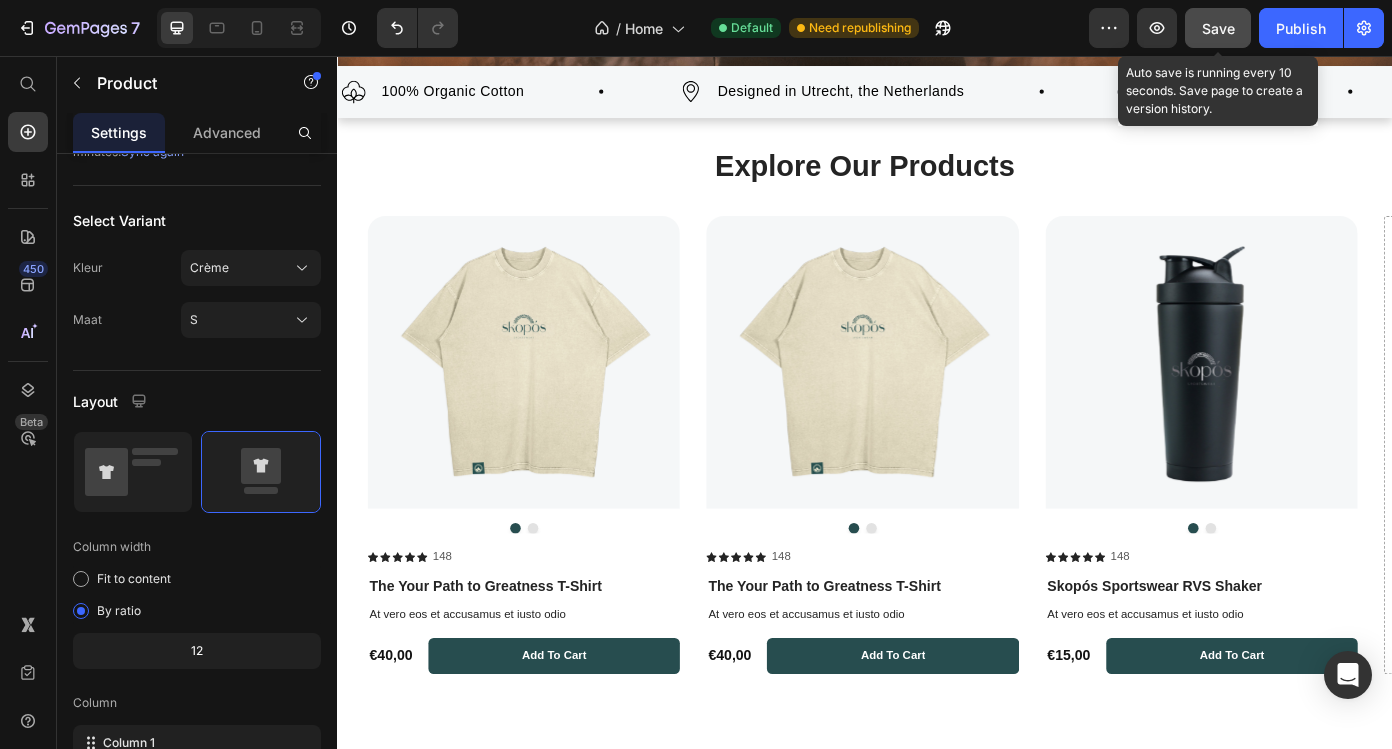 click on "Select Variant Kleur Crème Maat S" 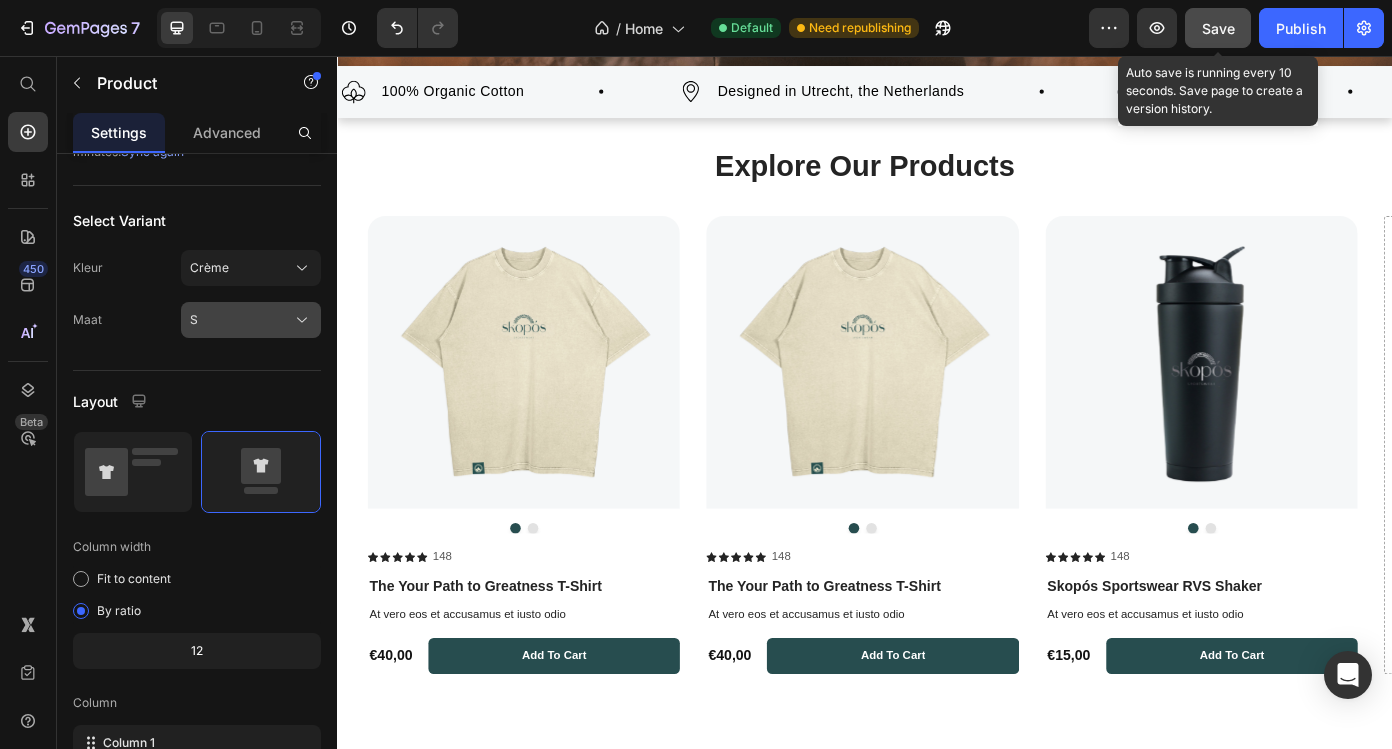 click on "S" 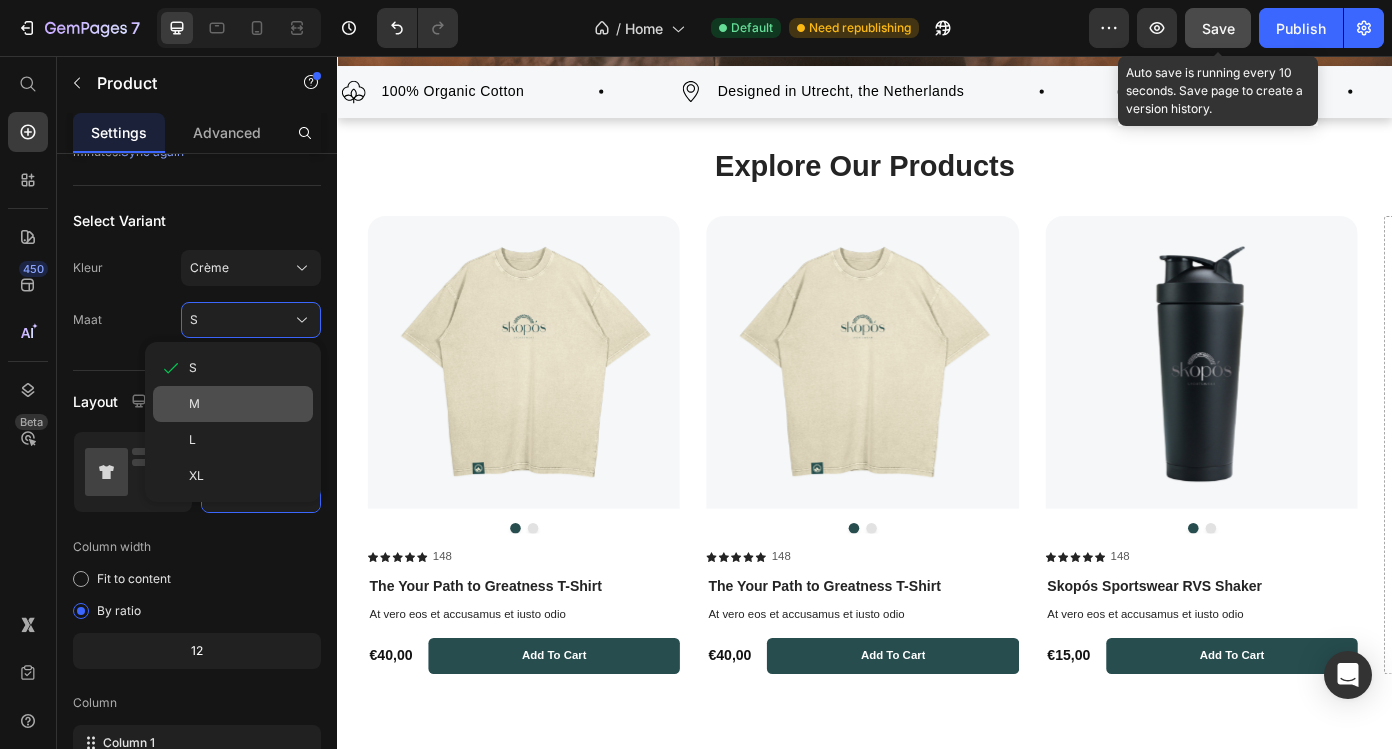 click on "M" at bounding box center (247, 404) 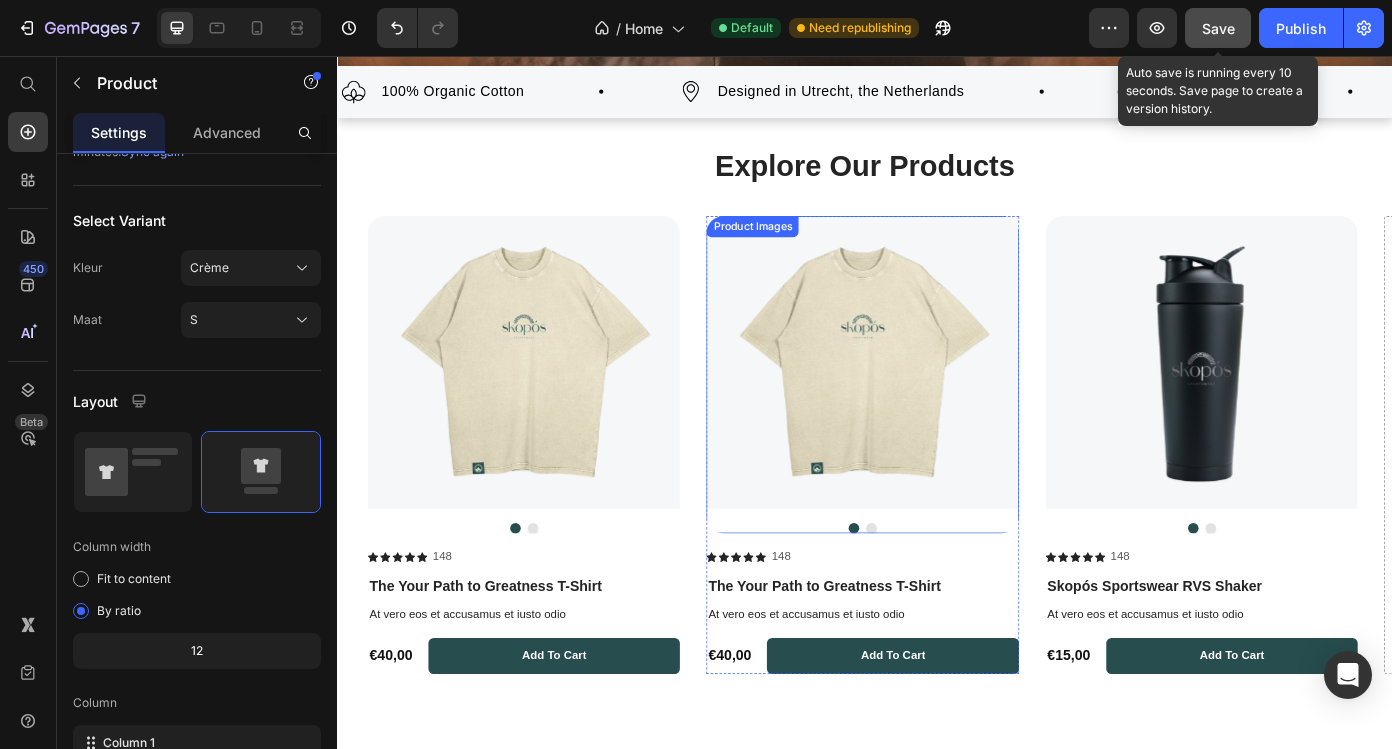 click at bounding box center [934, 404] 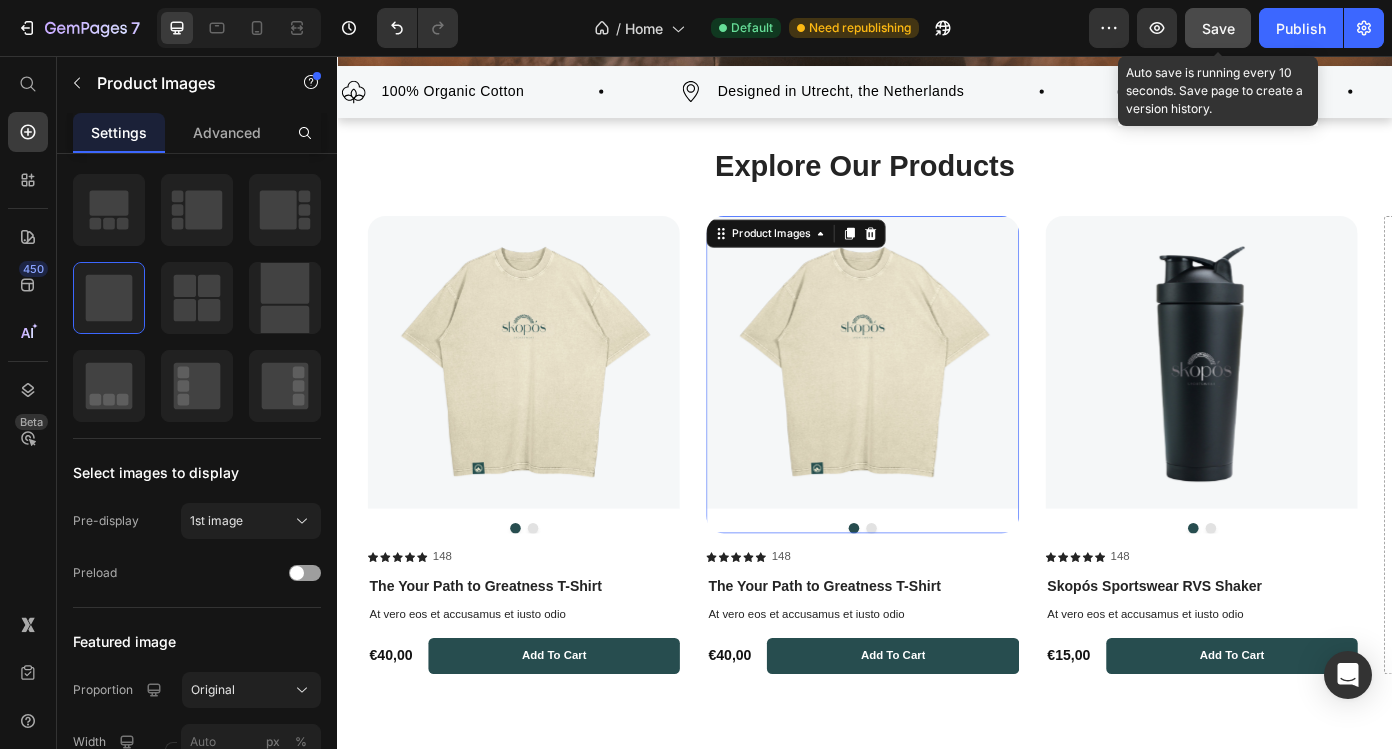 scroll, scrollTop: 0, scrollLeft: 0, axis: both 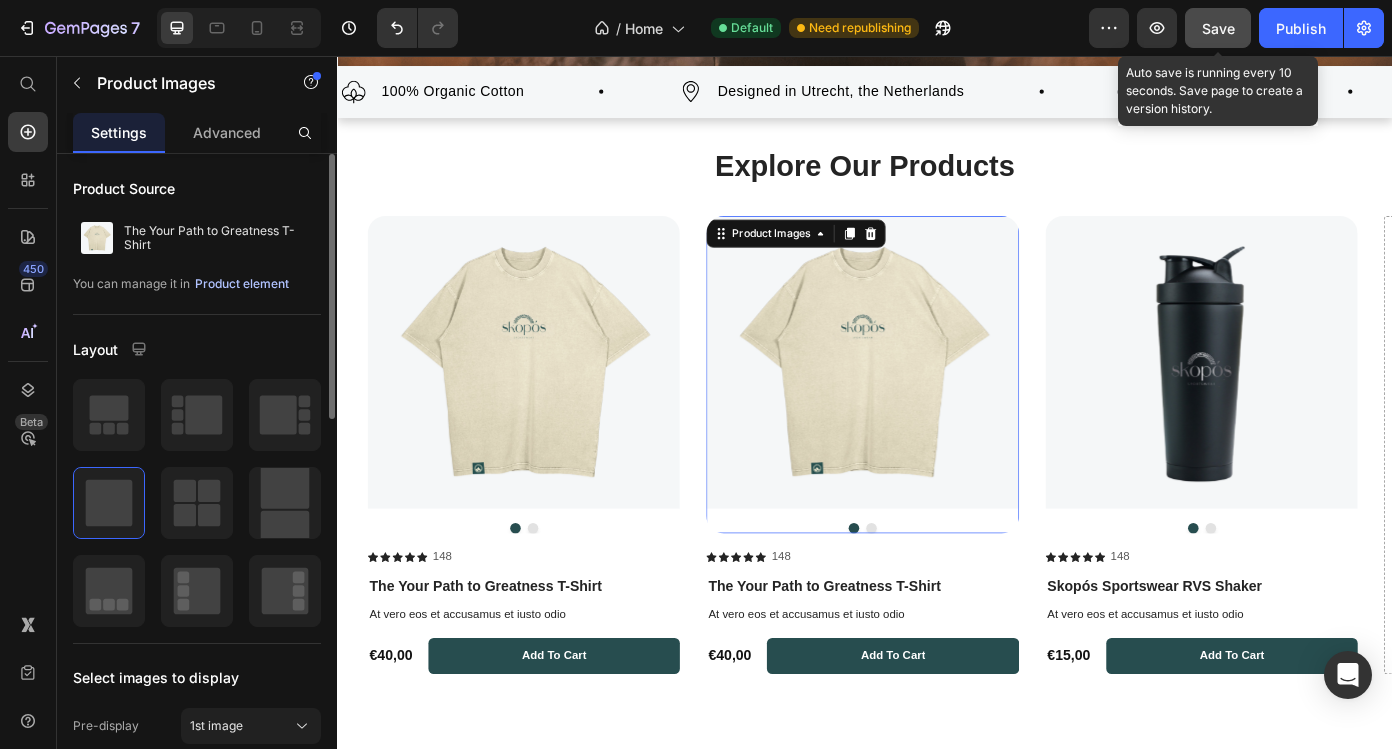 click on "Product element" at bounding box center (242, 284) 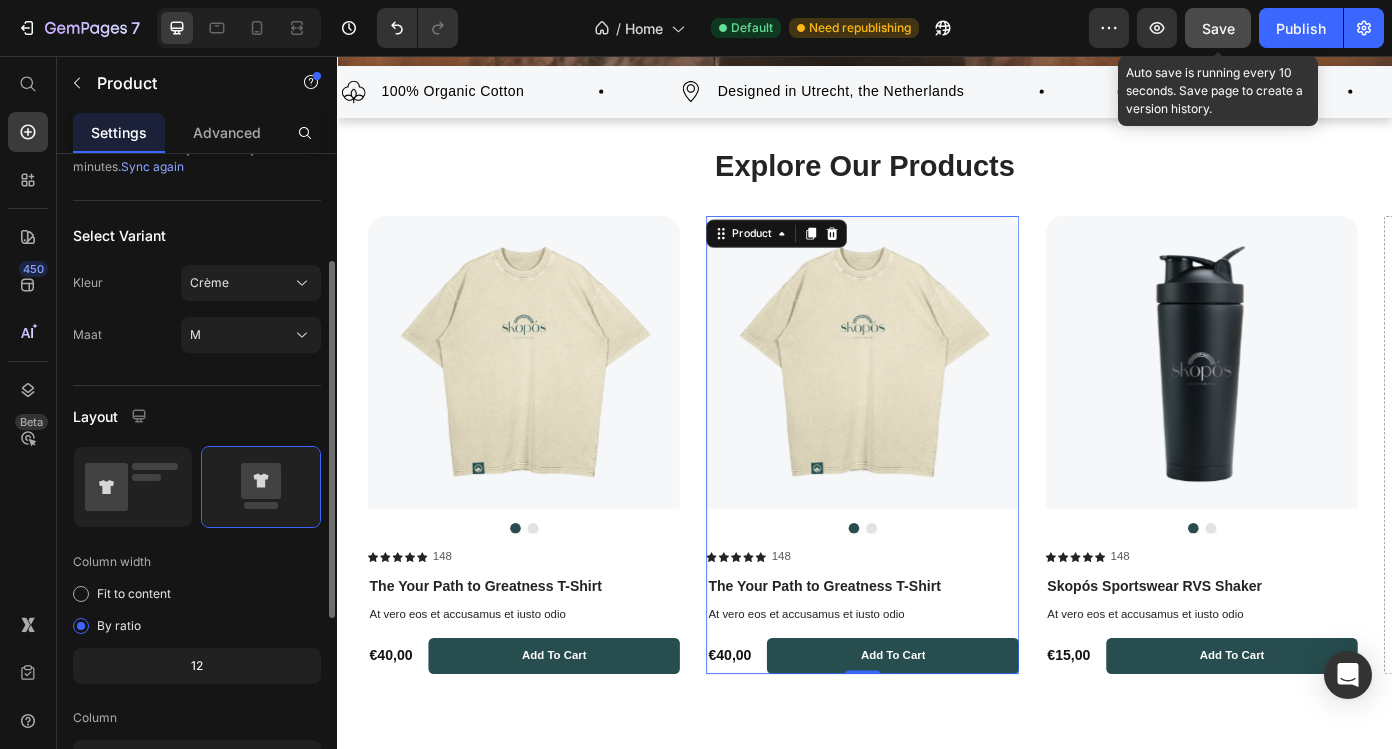 scroll, scrollTop: 182, scrollLeft: 0, axis: vertical 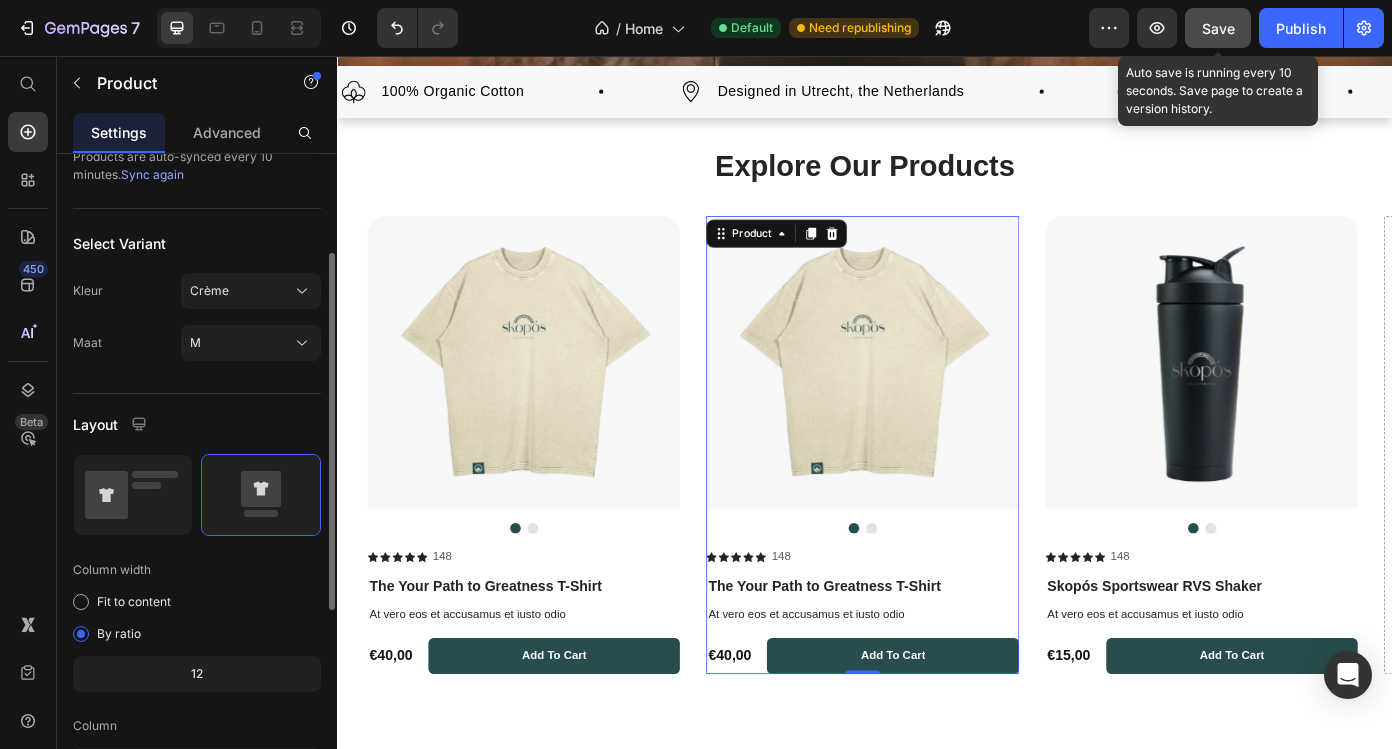 click on "Select Variant Kleur Crème Maat M" 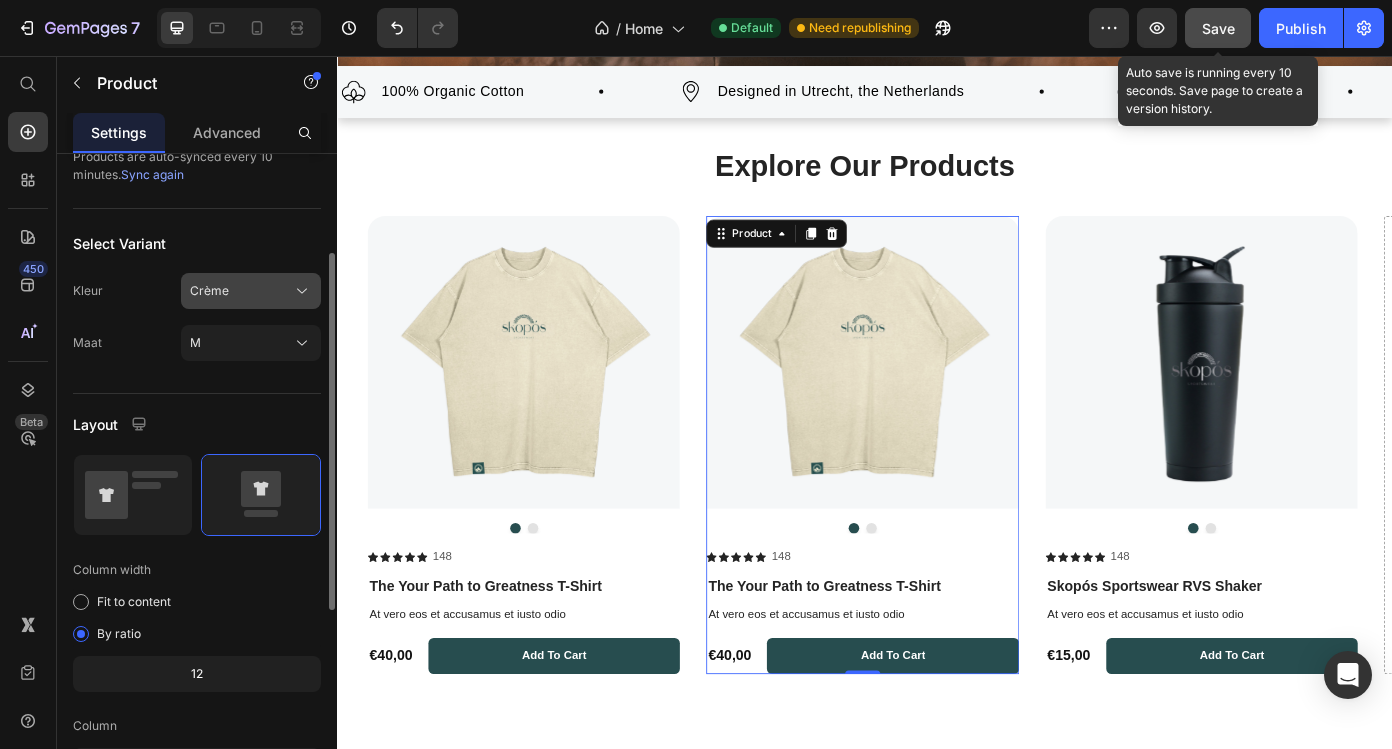 click on "Crème" 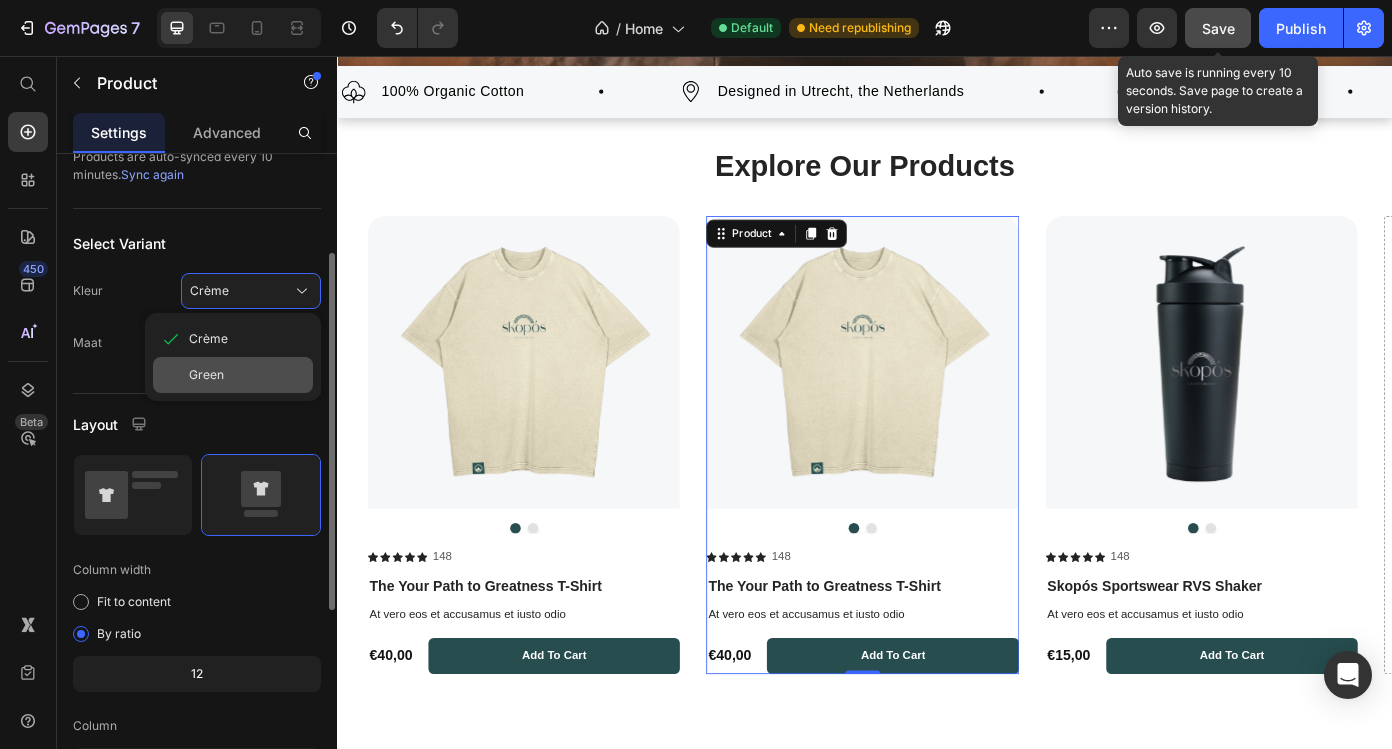 click on "Green" 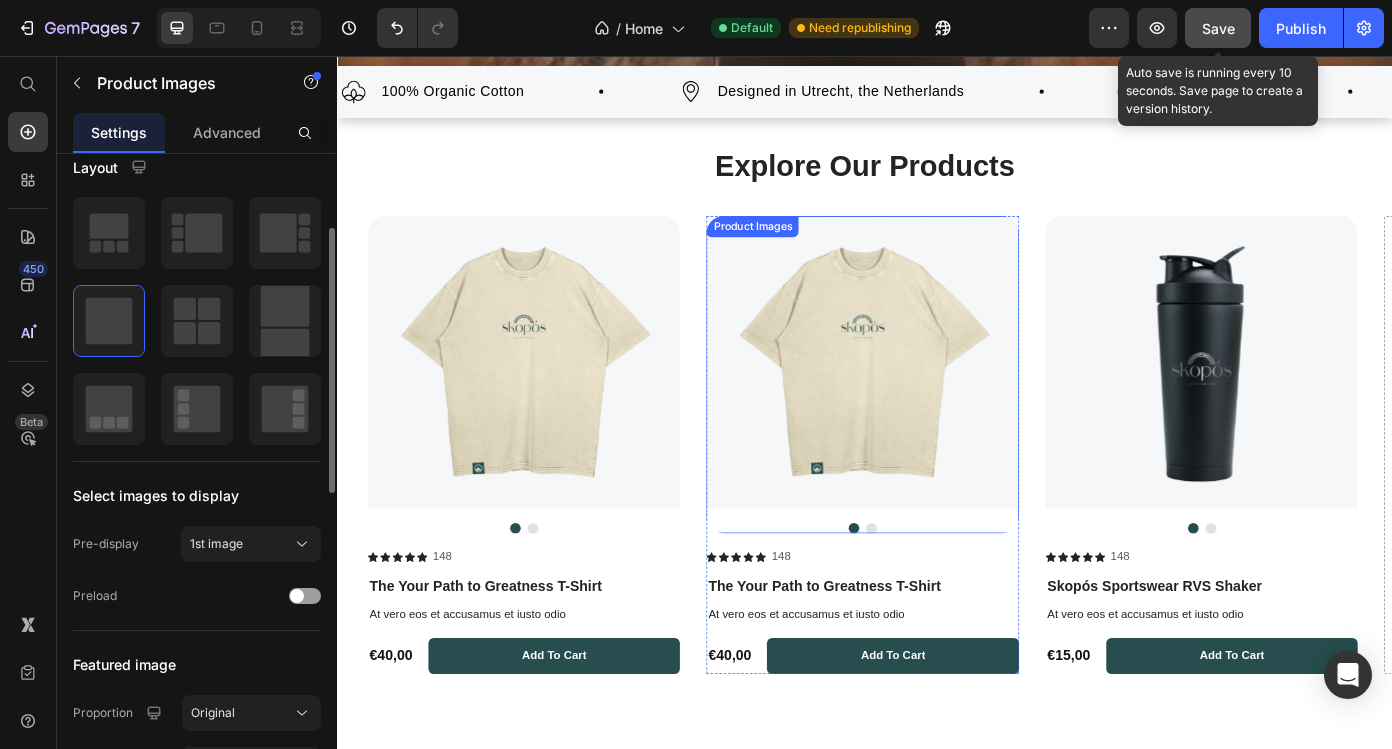 click at bounding box center (934, 404) 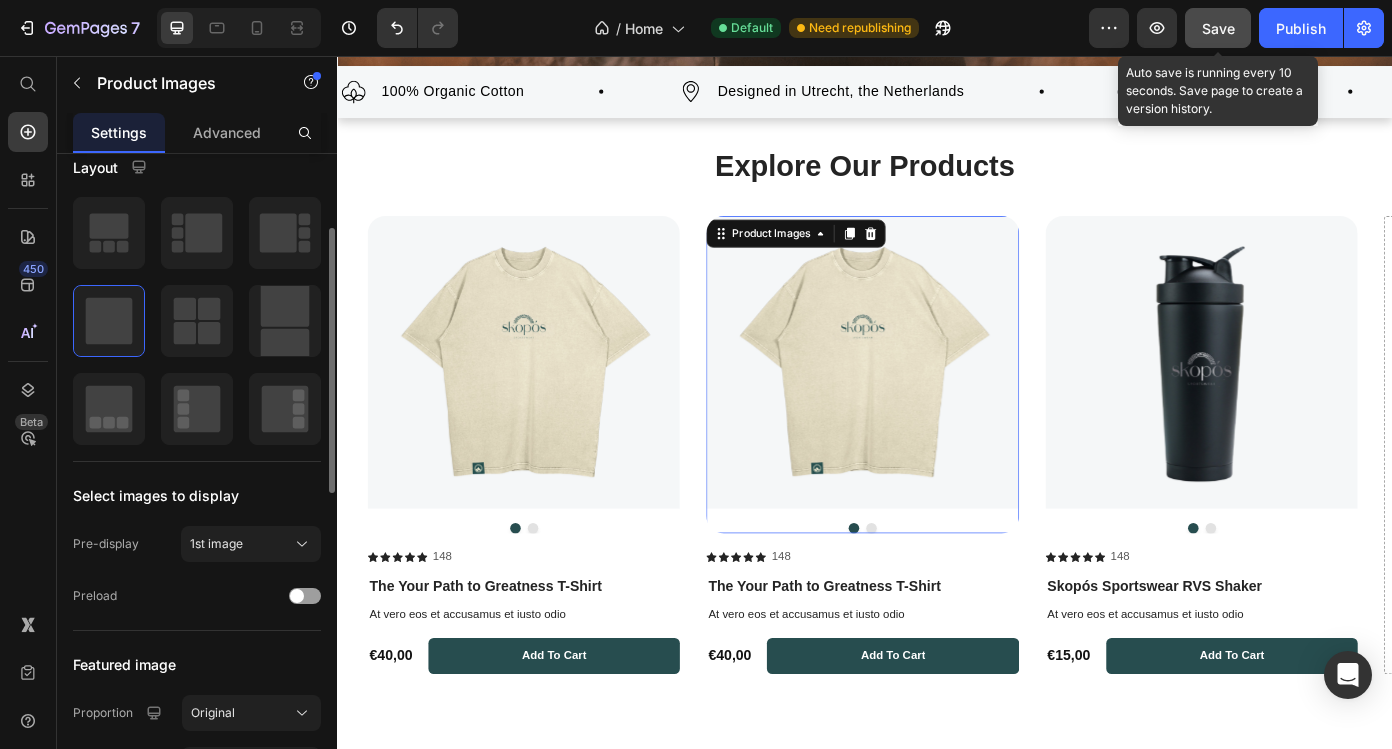 scroll, scrollTop: 0, scrollLeft: 0, axis: both 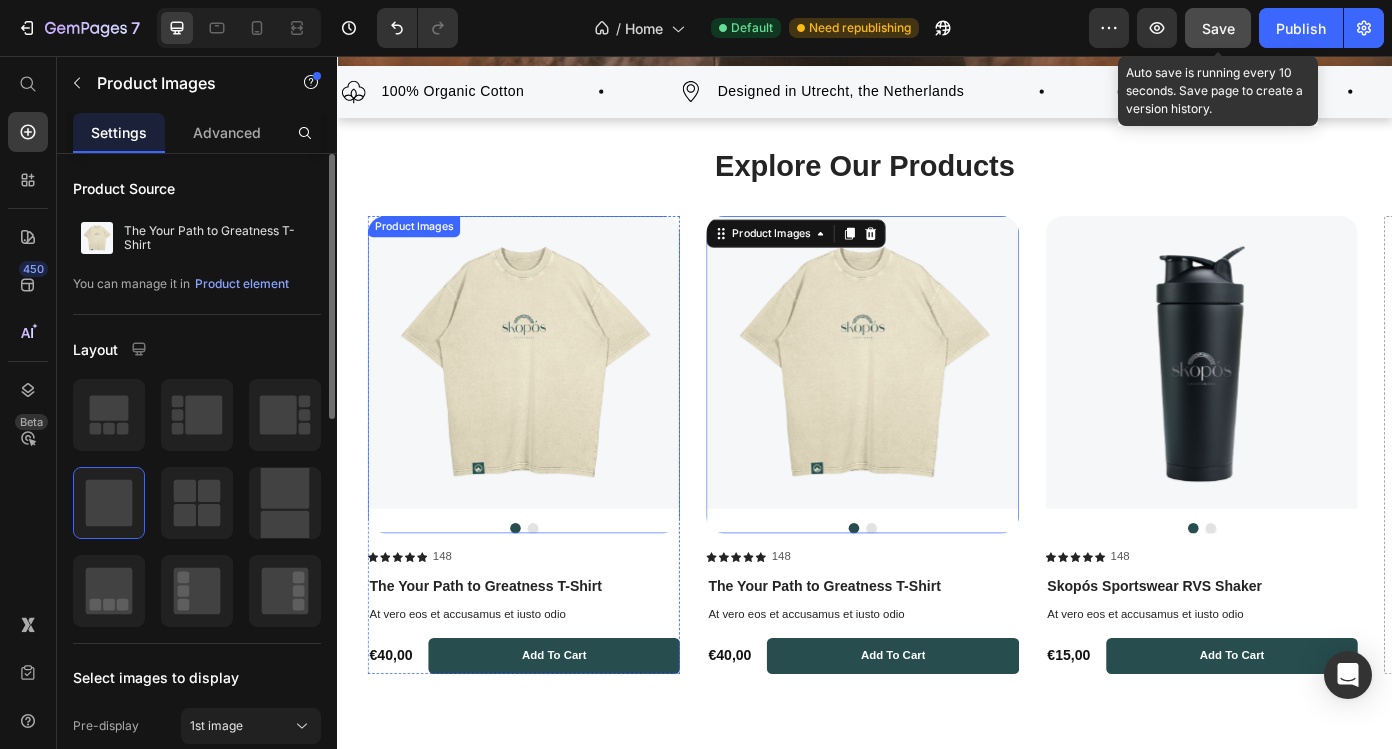 click at bounding box center (549, 404) 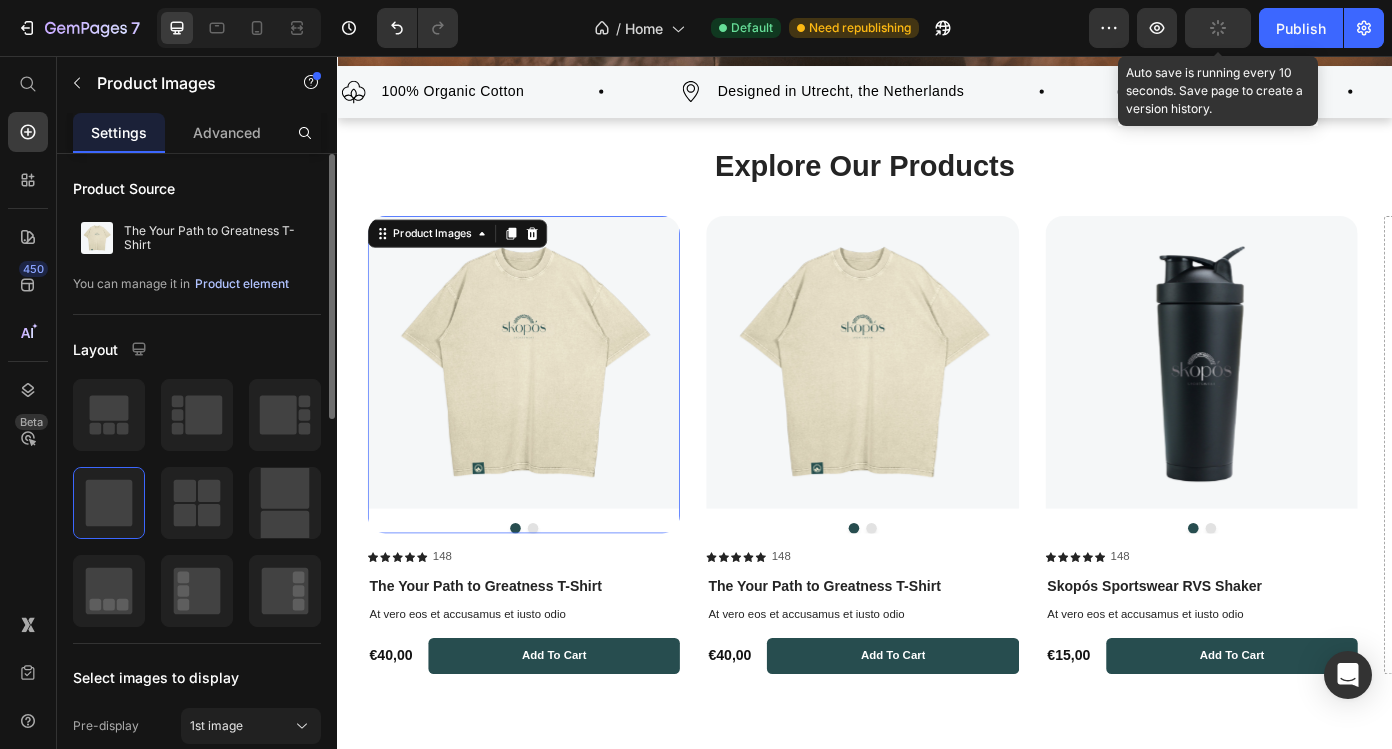 click on "Product element" at bounding box center (242, 284) 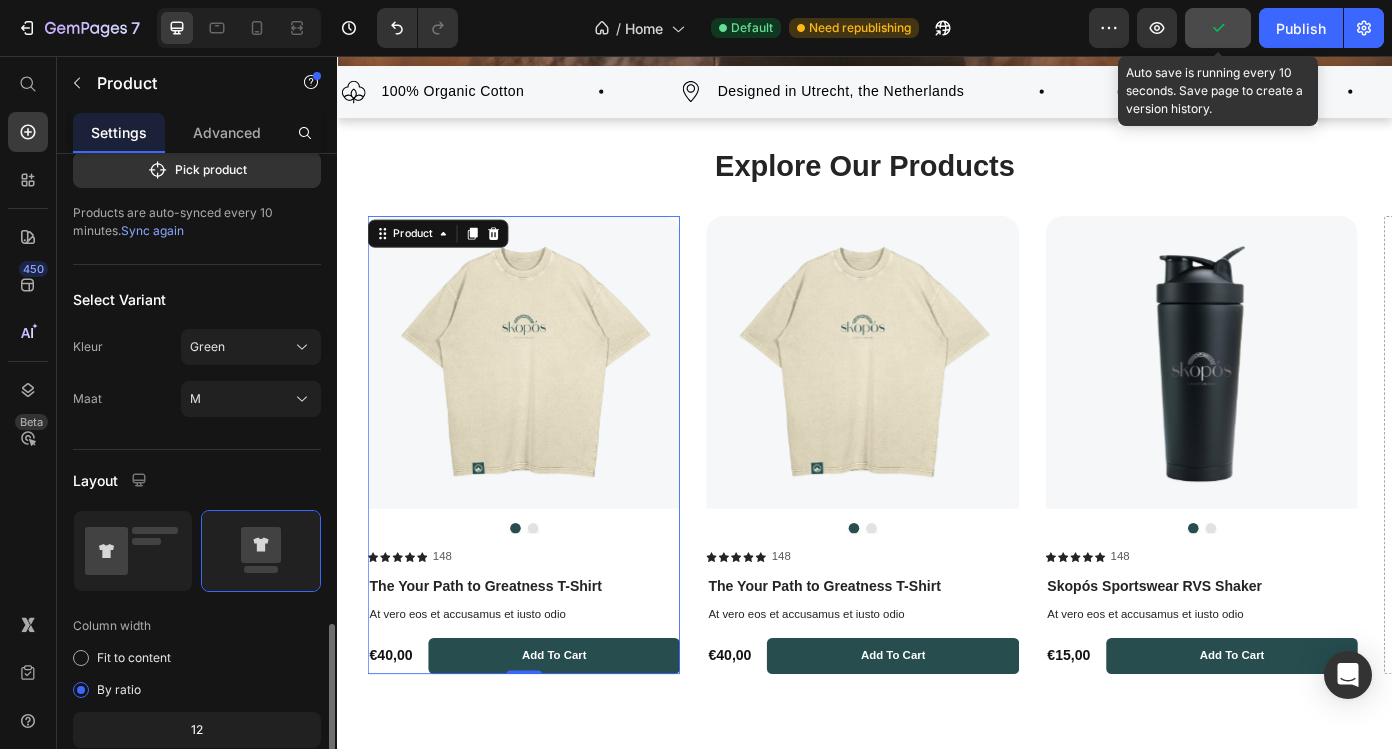 scroll, scrollTop: 0, scrollLeft: 0, axis: both 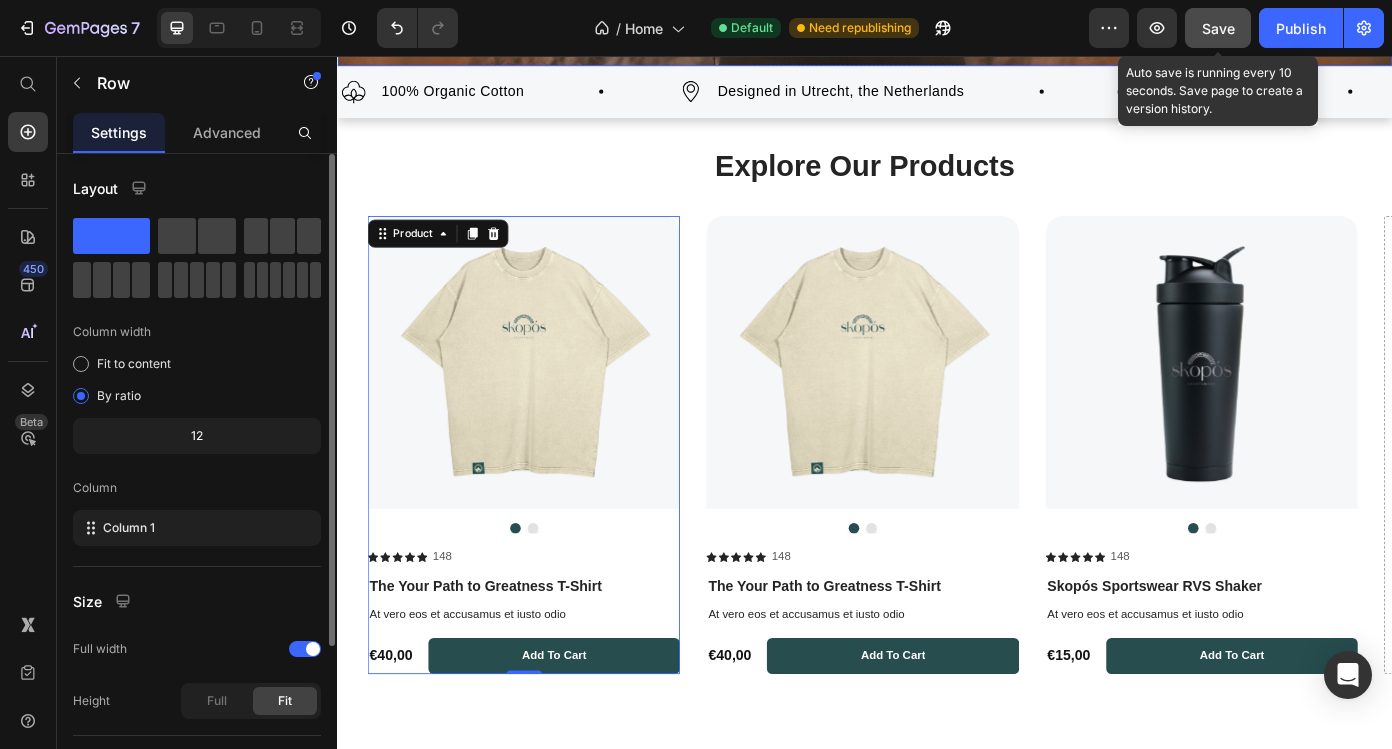 click on "Image 100% Organic Cotton Text Block Row
Image Designed in Utrecht, the Netherlands Text Block Row
Image 30 Day Guarantee Text Block Row
Image 100% Organic Cotton Text Block Row
Image Designed in Utrecht, the Netherlands Text Block Row
Image 30 Day Guarantee Text Block Row
Marquee Row" at bounding box center [937, 97] 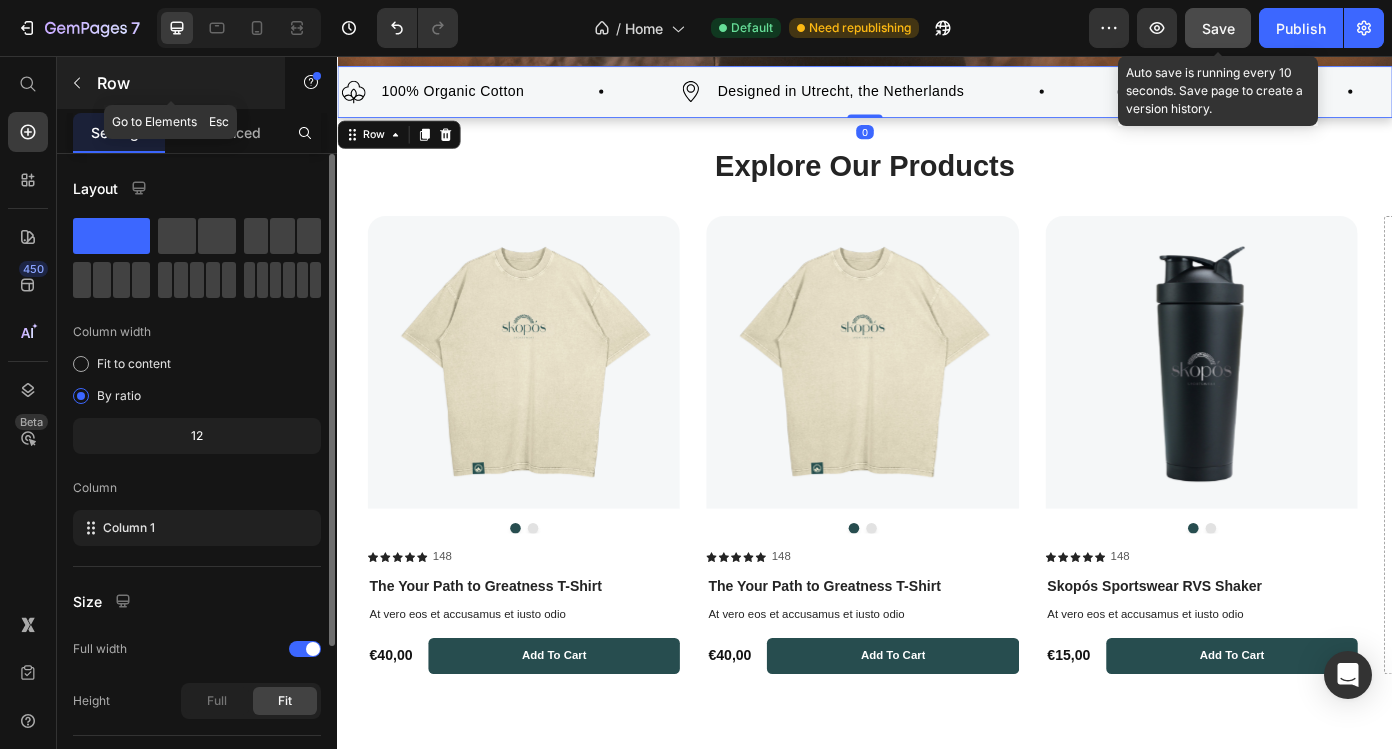 click 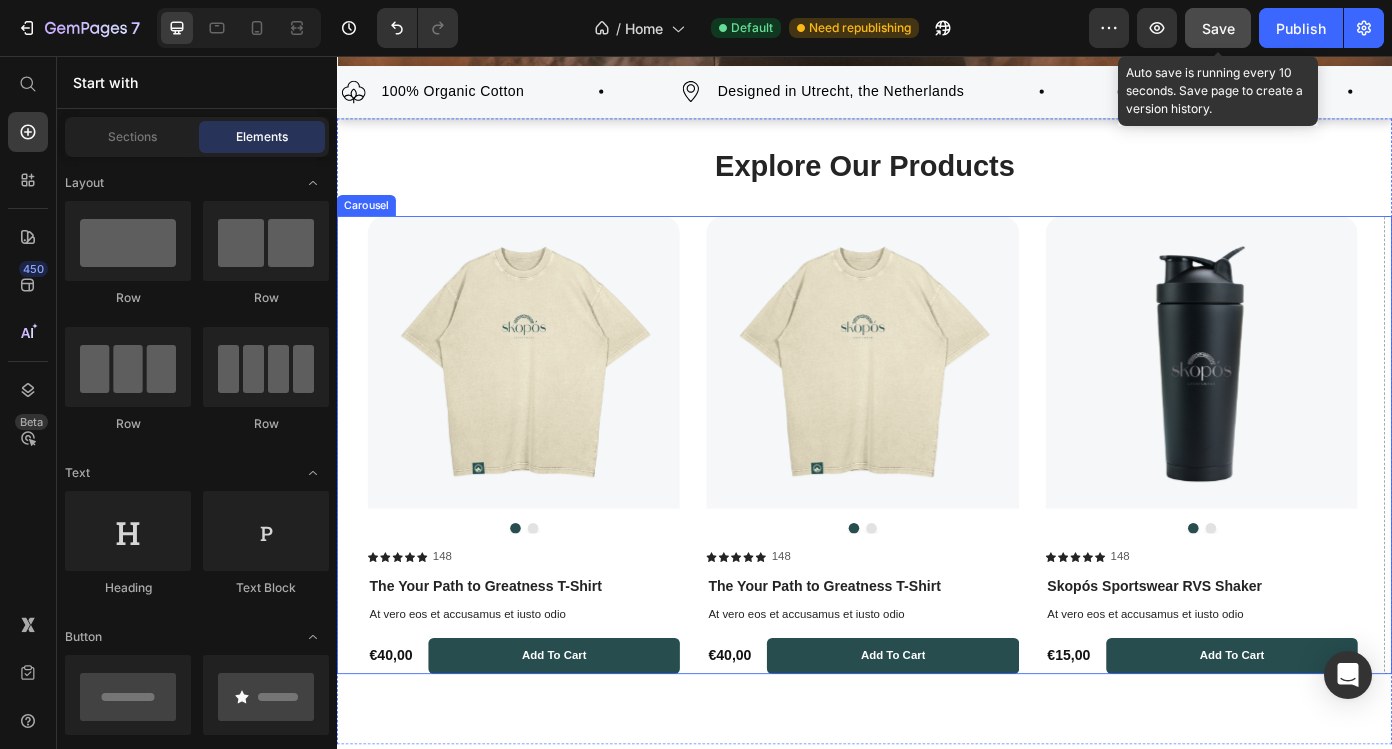 click on "Product Images Icon Icon Icon Icon Icon Icon List 148 Text Block Row The Your Path to Greatness T-Shirt Product Title At vero eos et accusamus et iusto odio Text Block €40,00 Product Price add to cart Add to Cart Row Product Product Images Icon Icon Icon Icon Icon Icon List 148 Text Block Row The Your Path to Greatness T-Shirt Product Title At vero eos et accusamus et iusto odio Text Block €40,00 Product Price add to cart Add to Cart Row Product Product Images Icon Icon Icon Icon Icon Icon List 148 Text Block Row Skopós Sportswear RVS Shaker Product Title At vero eos et accusamus et iusto odio Text Block €15,00 Product Price add to cart Add to Cart Row Product
Drop element here" at bounding box center [954, 498] 